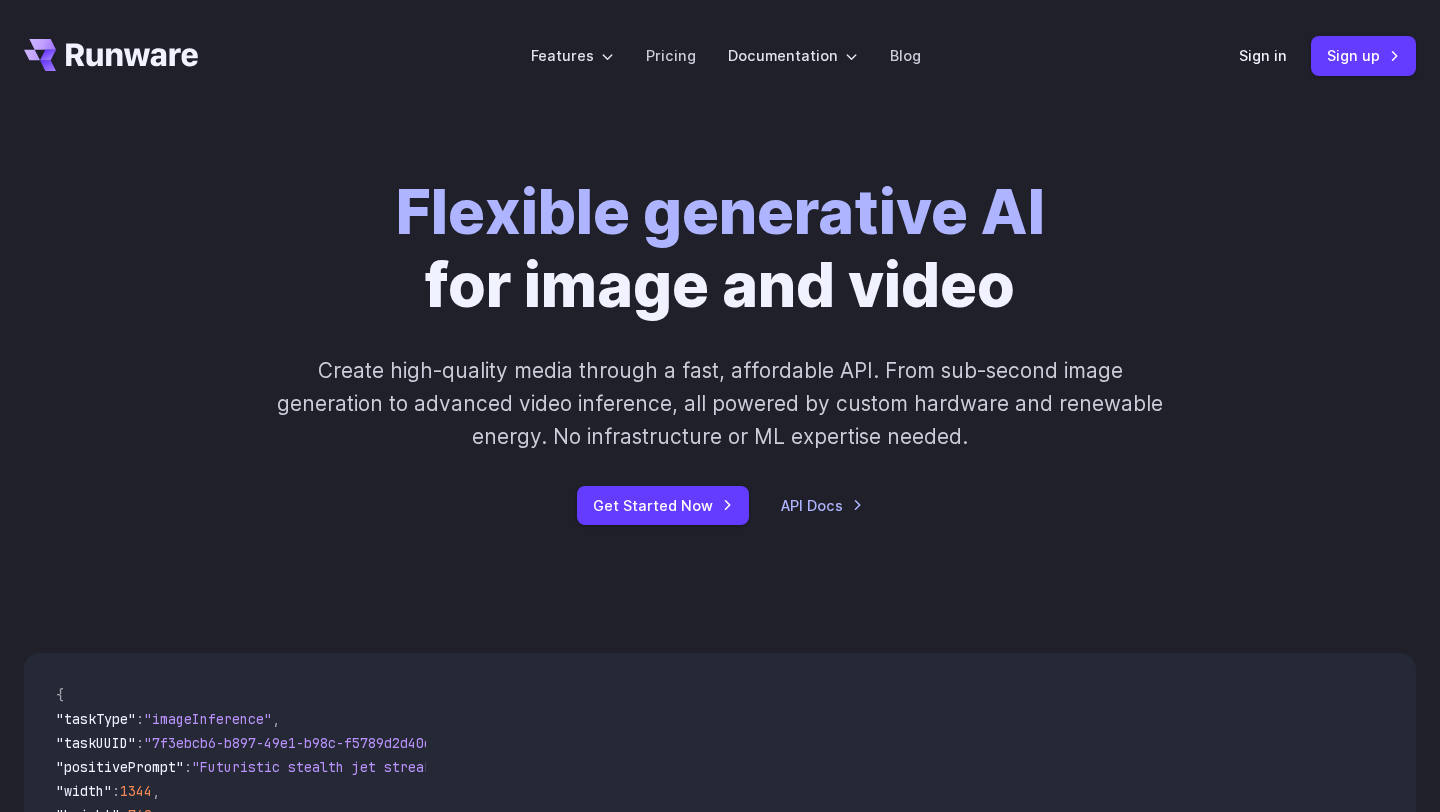 scroll, scrollTop: 0, scrollLeft: 0, axis: both 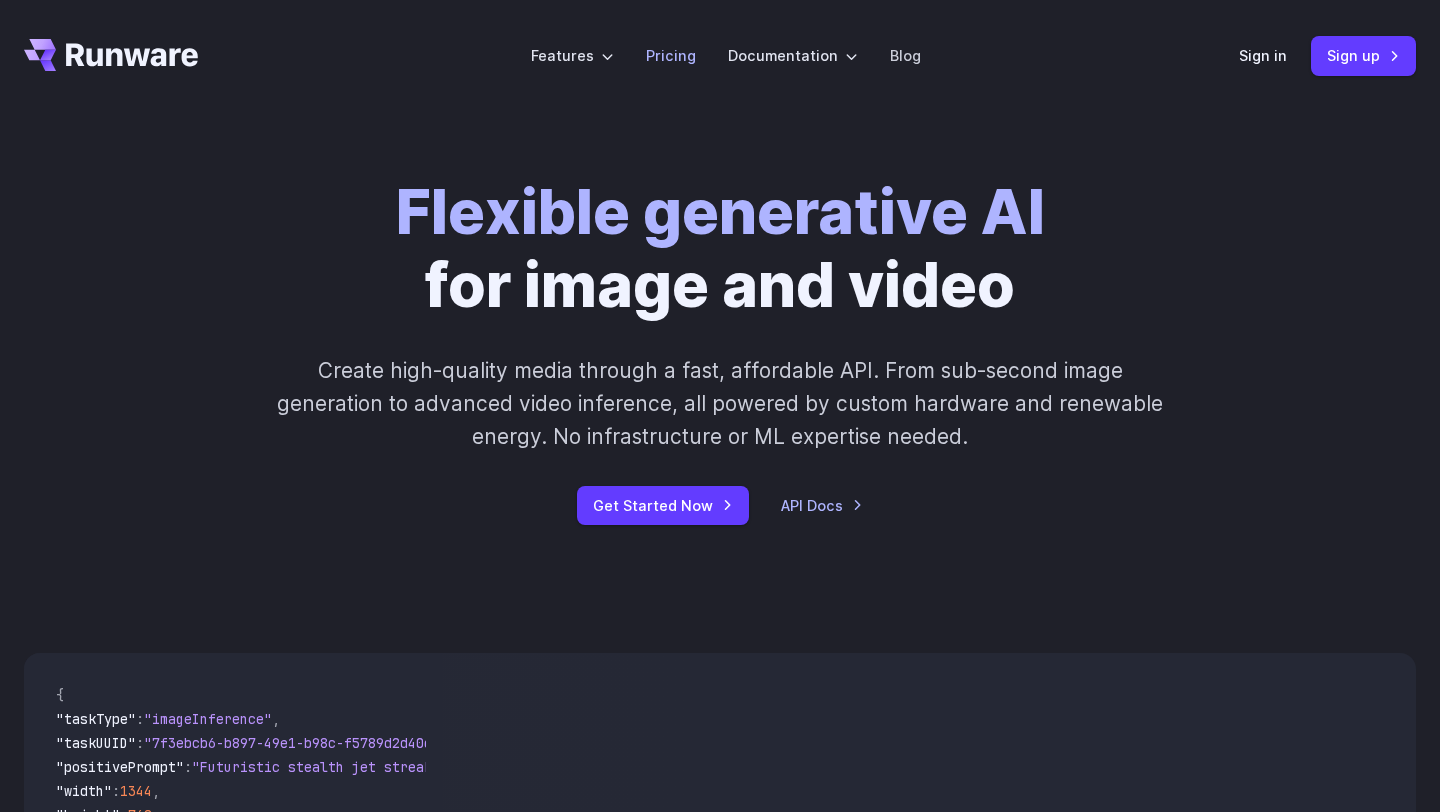 click on "Pricing" at bounding box center (671, 55) 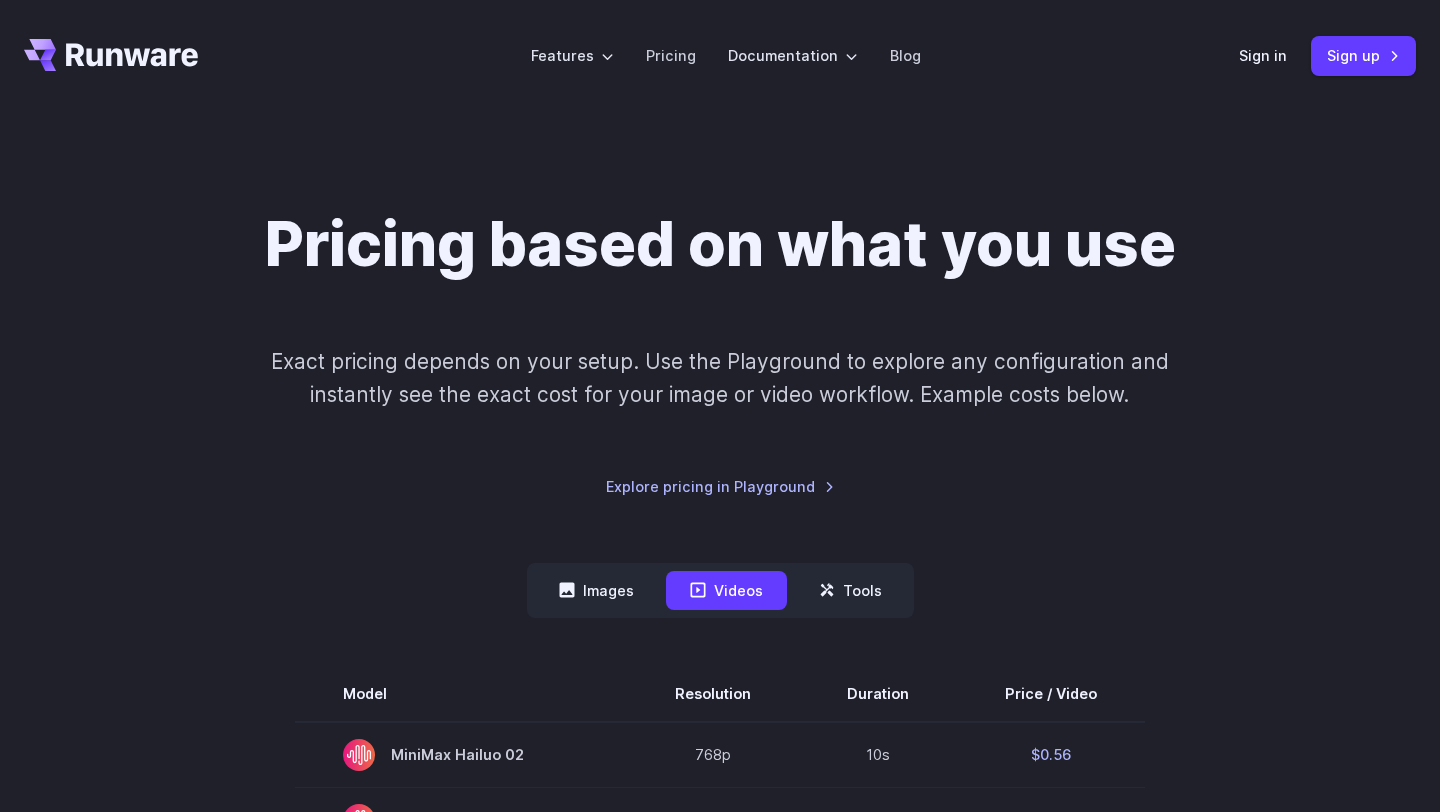 scroll, scrollTop: 0, scrollLeft: 0, axis: both 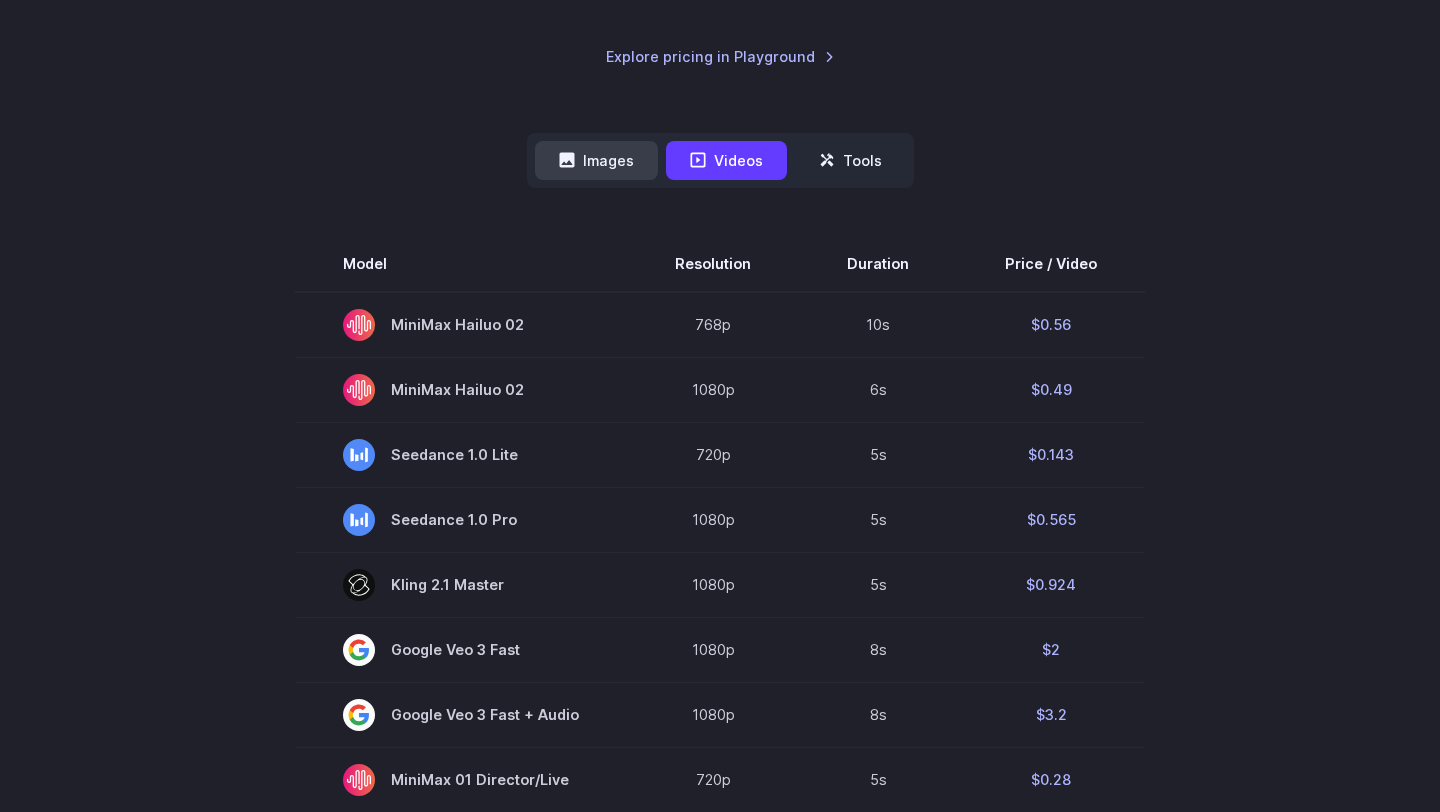 click on "Images" at bounding box center [596, 160] 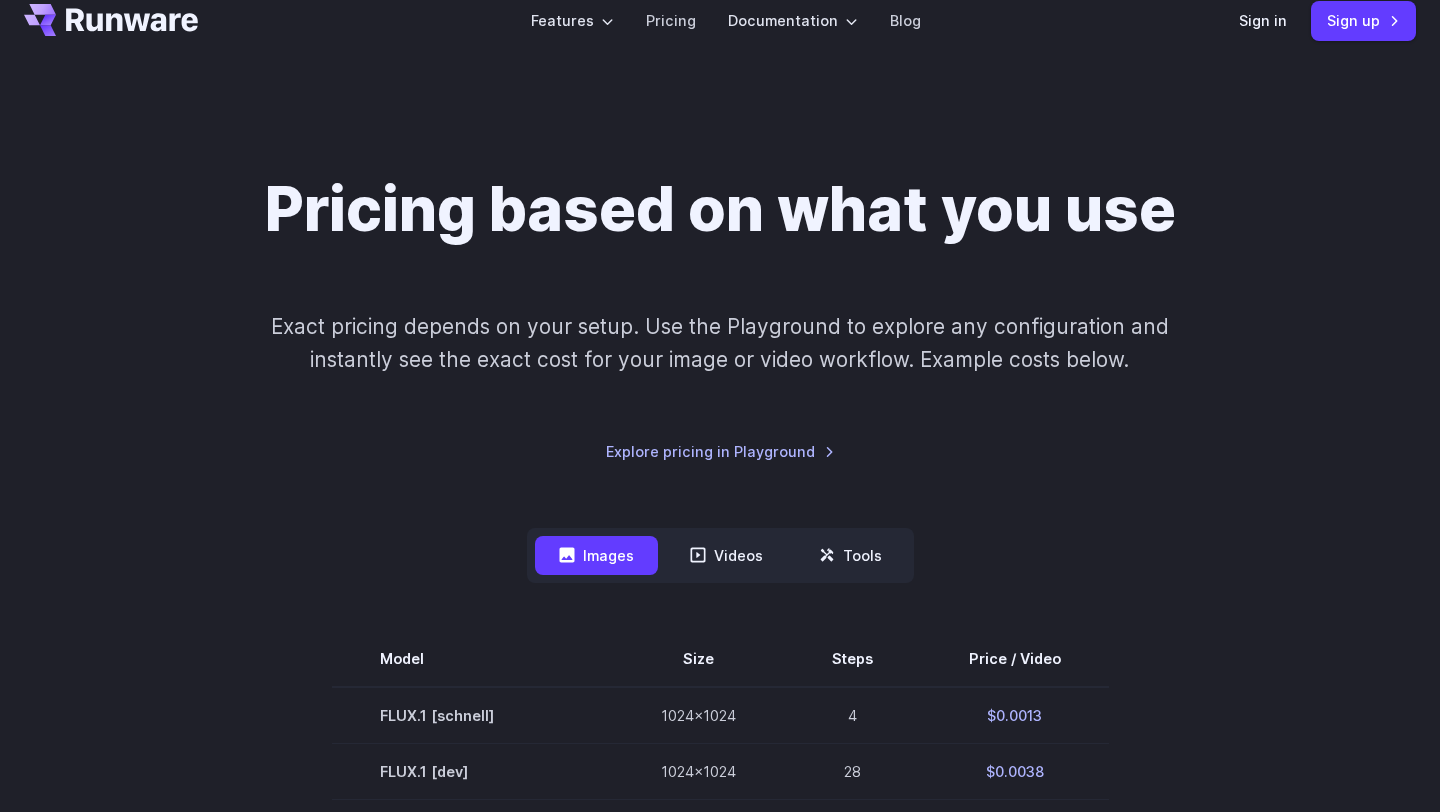 scroll, scrollTop: 0, scrollLeft: 0, axis: both 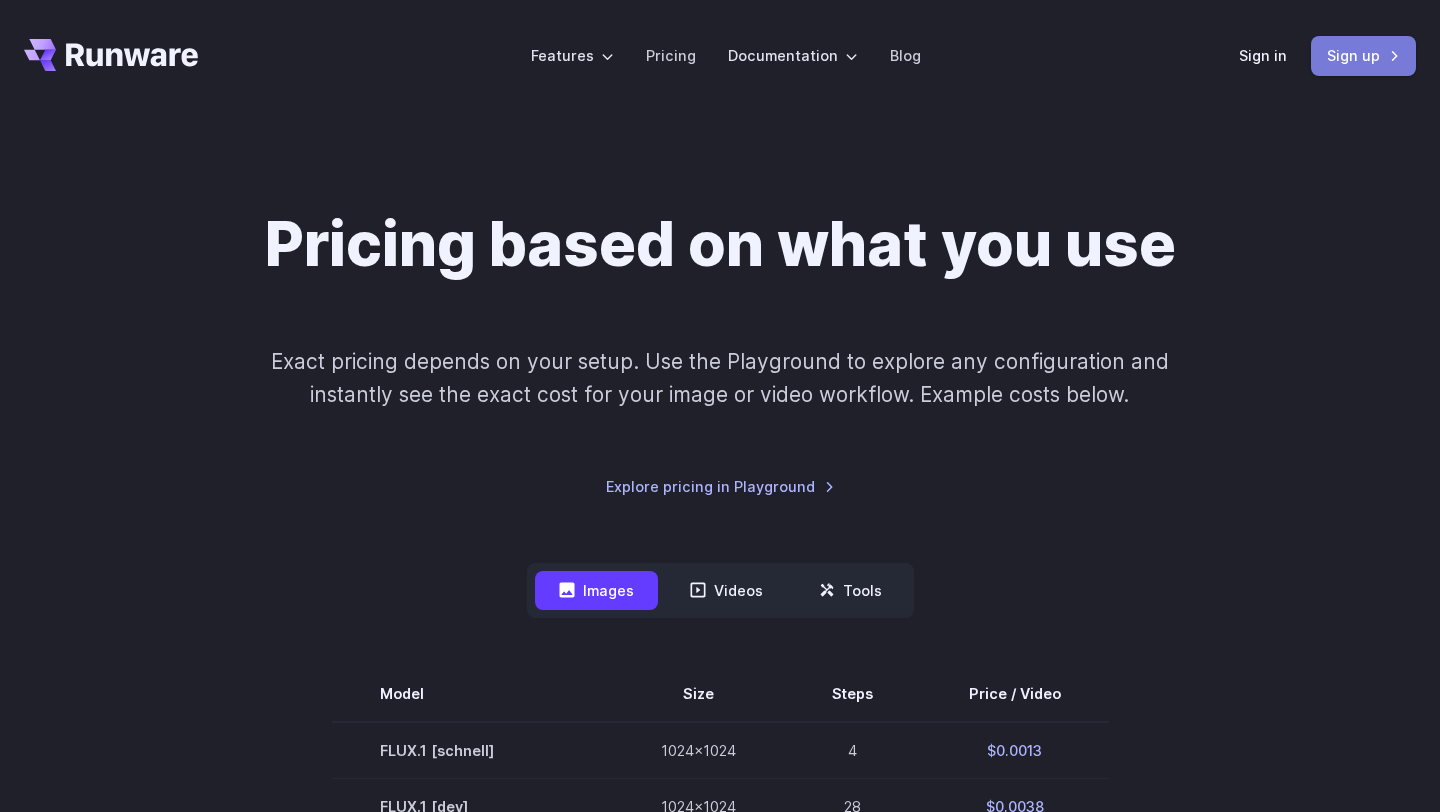 click on "Sign up" at bounding box center (1363, 55) 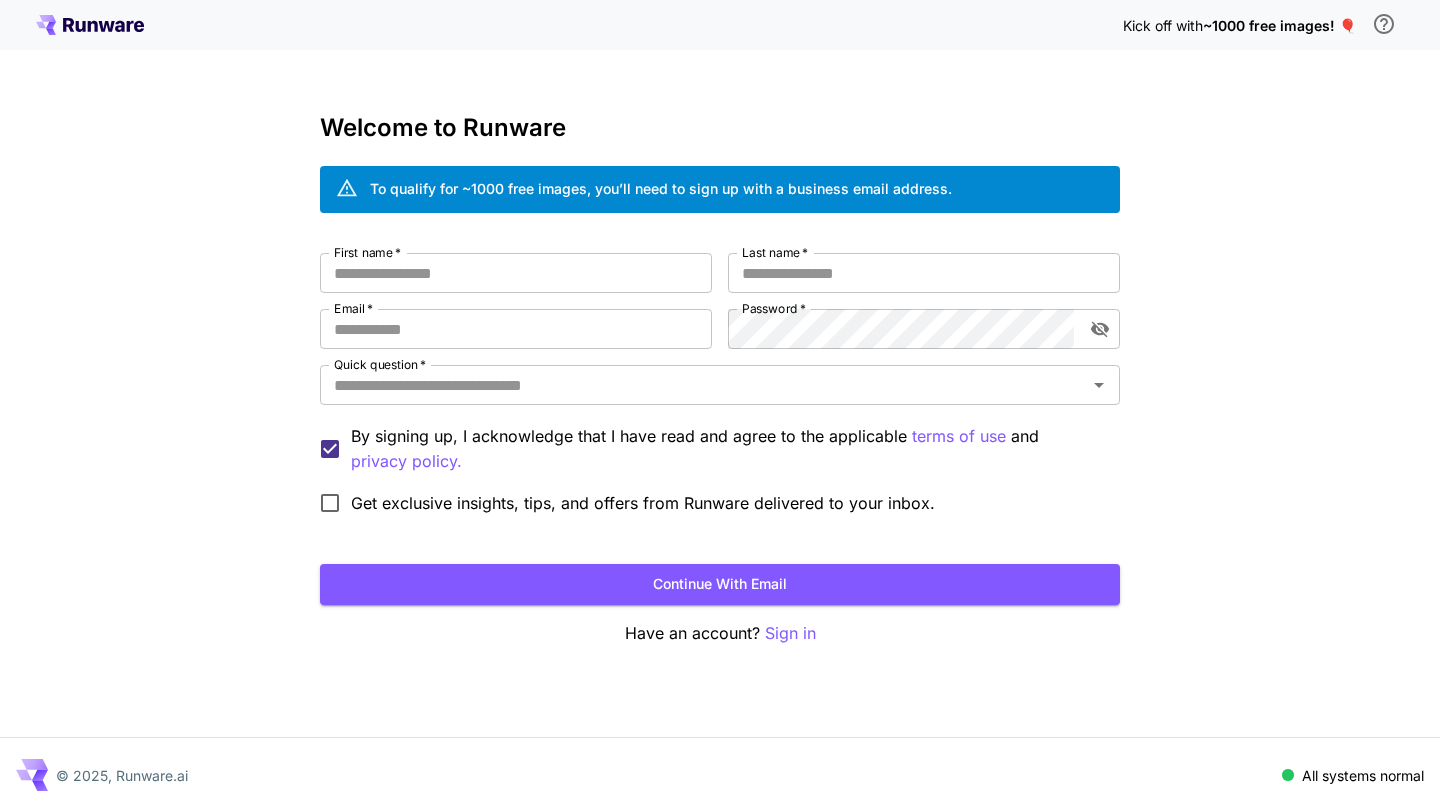 scroll, scrollTop: 0, scrollLeft: 0, axis: both 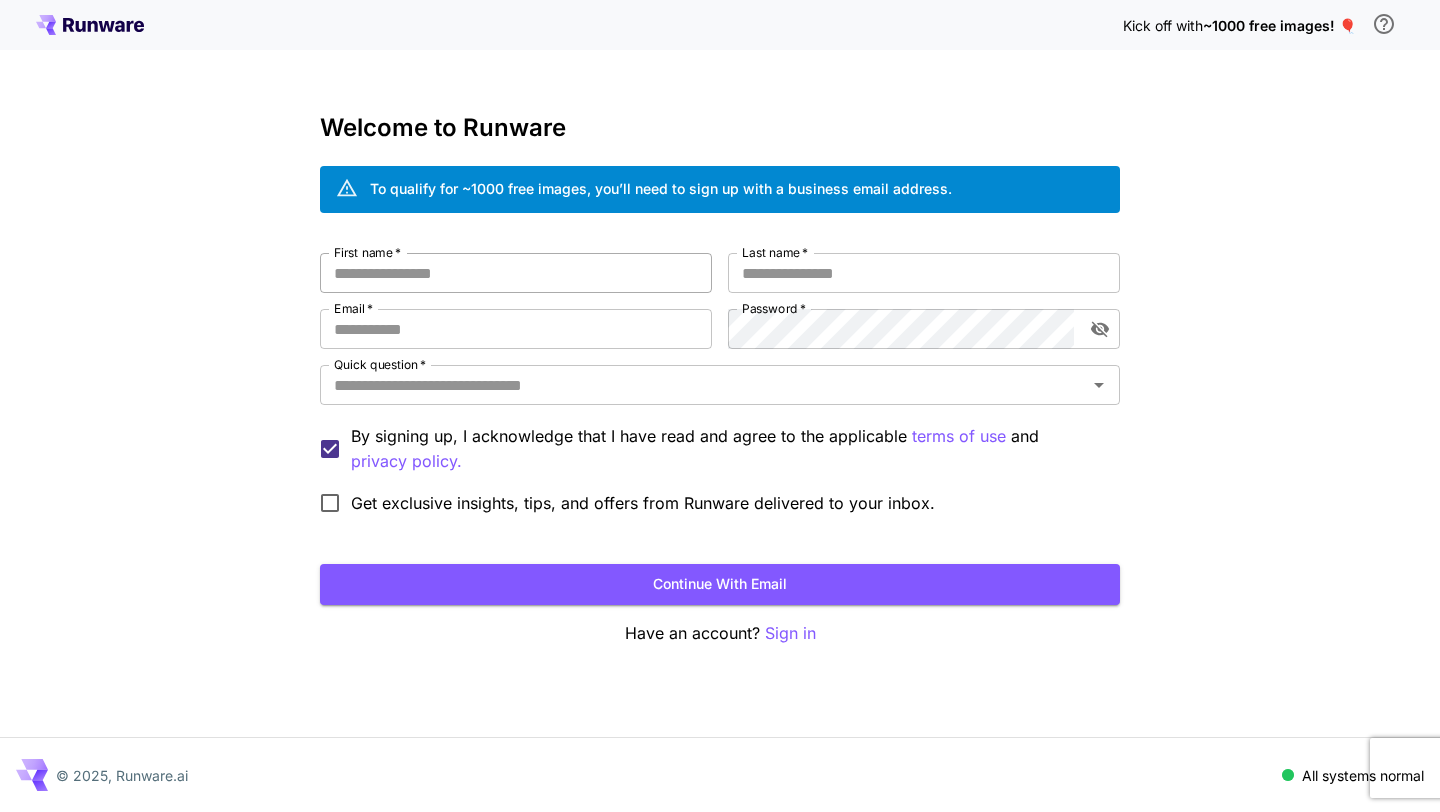 click on "First name   *" at bounding box center (516, 273) 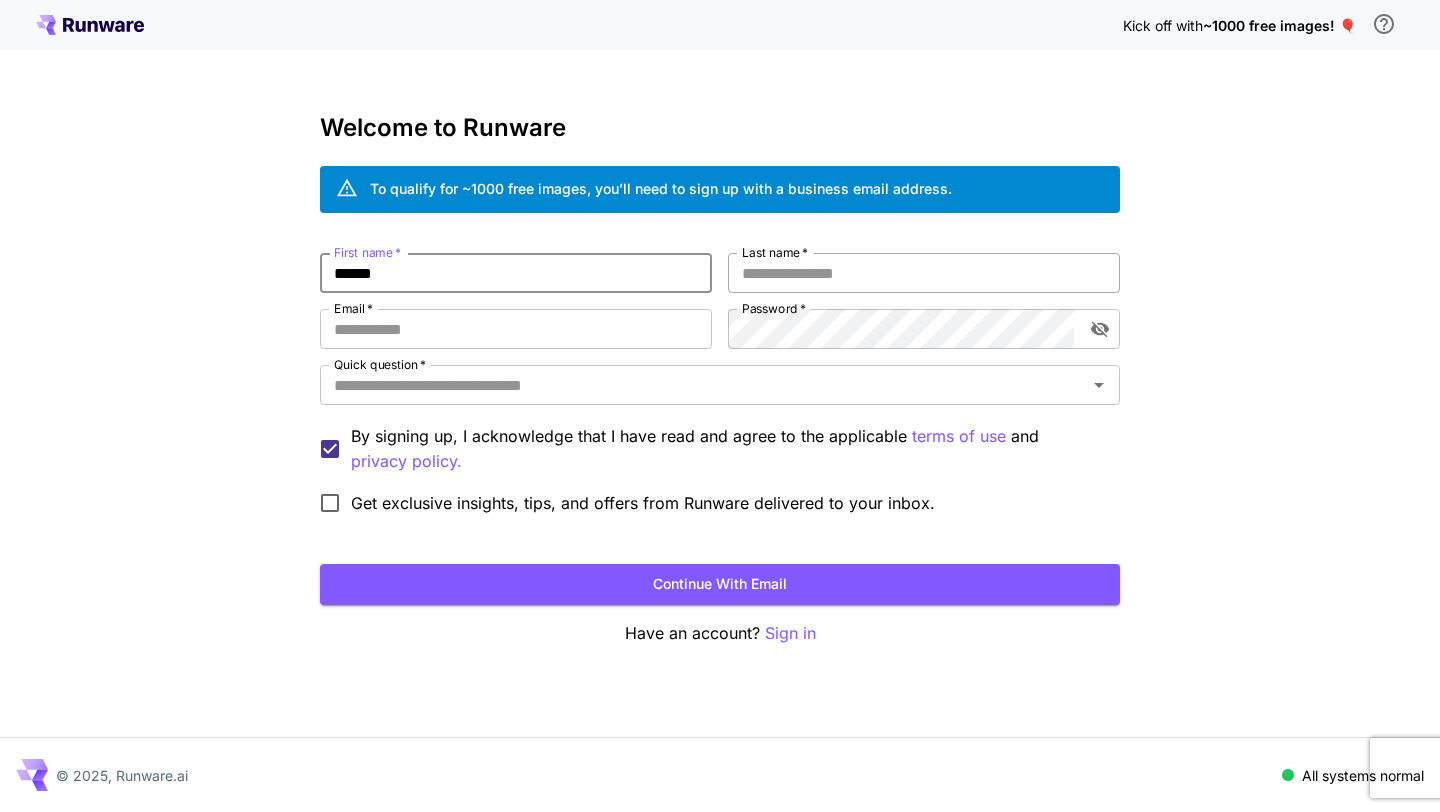type on "******" 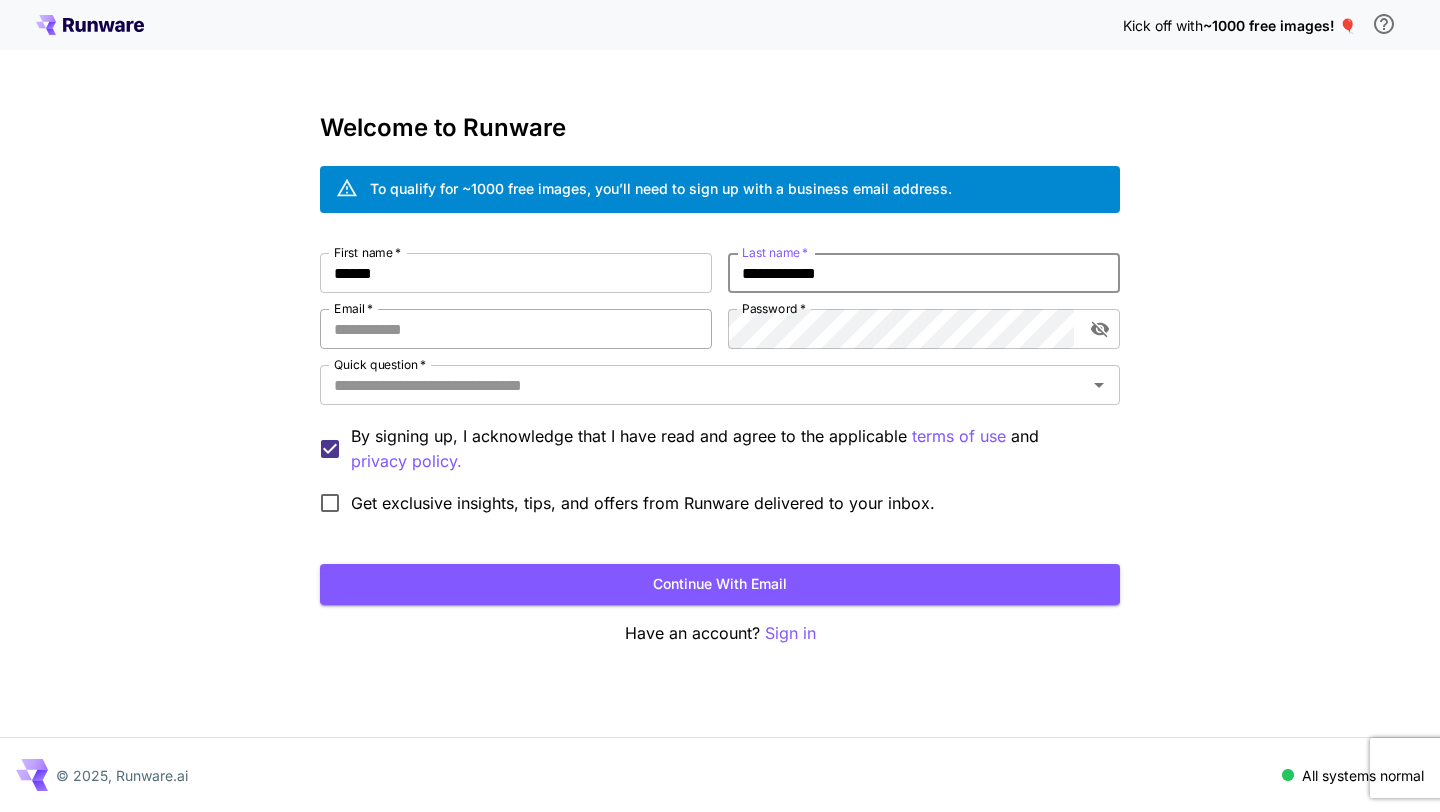 type on "**********" 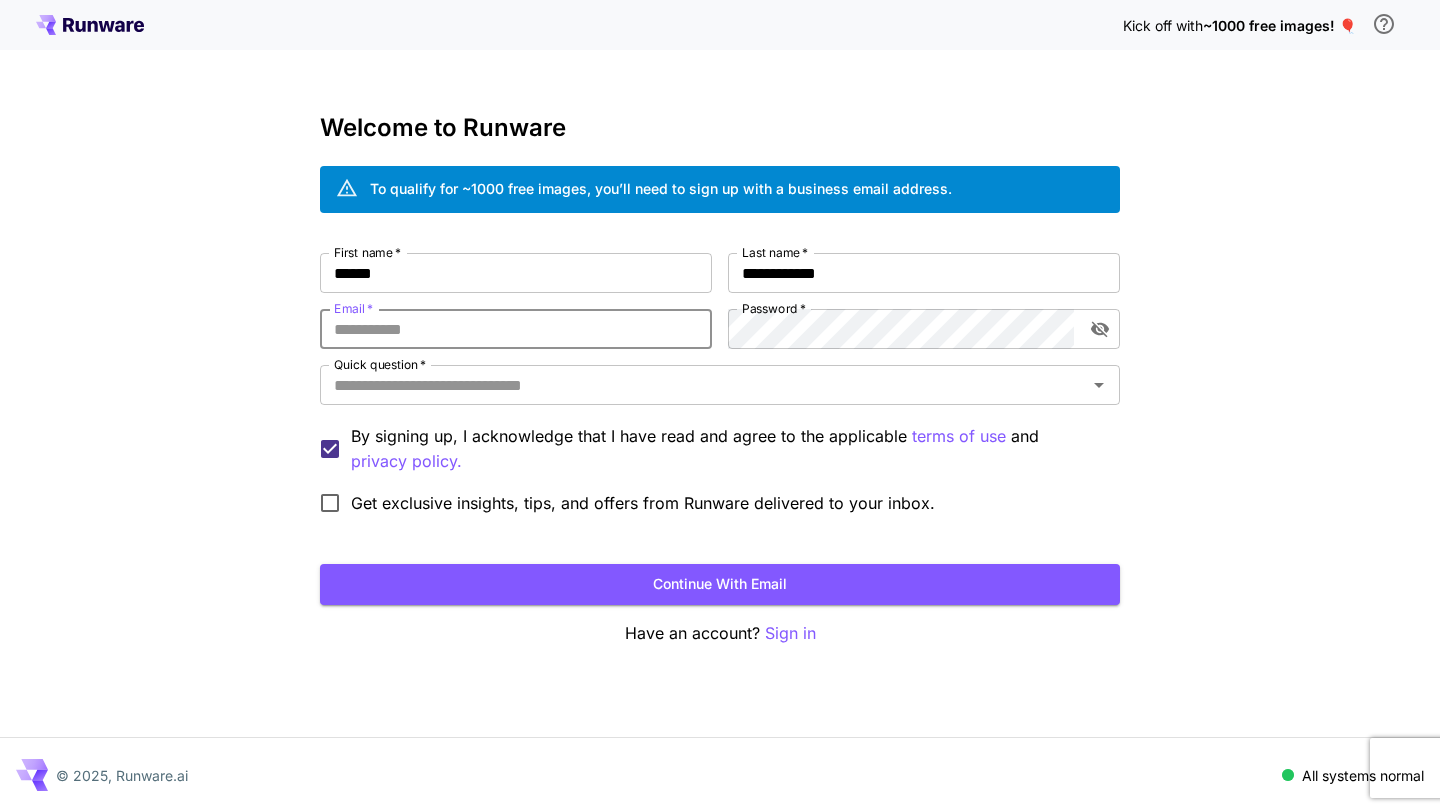 type on "**********" 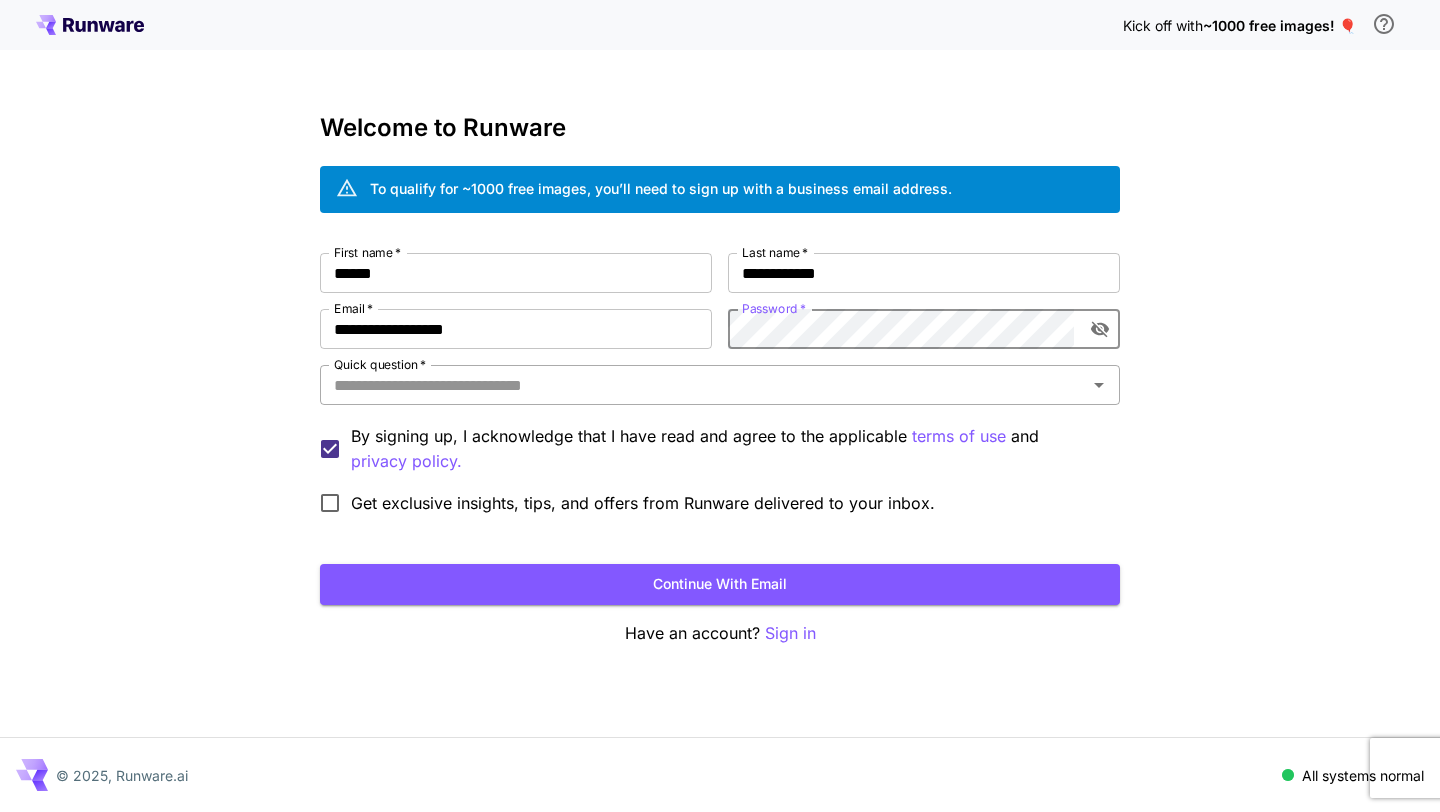 click on "Quick question   *" at bounding box center (703, 385) 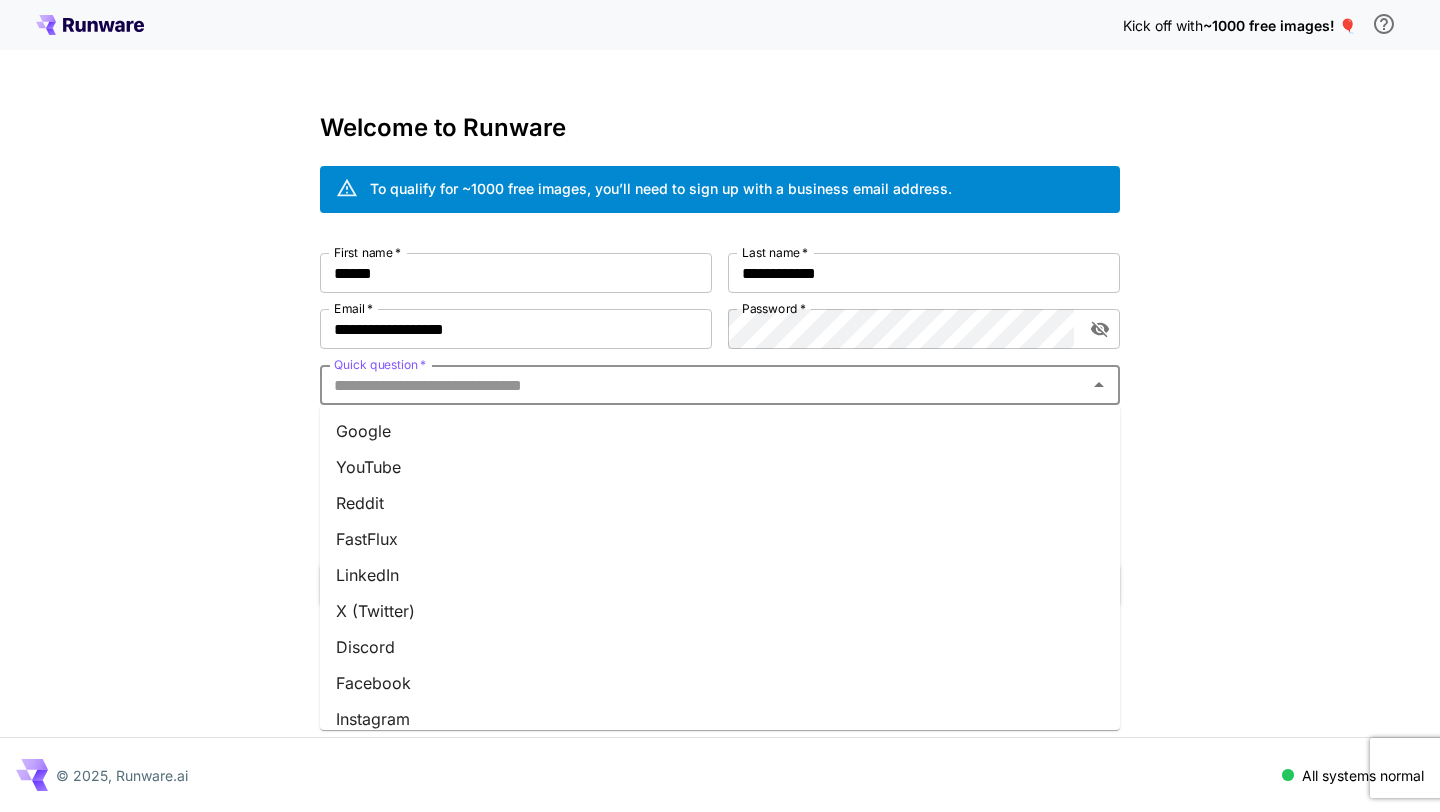 click on "Google" at bounding box center [720, 431] 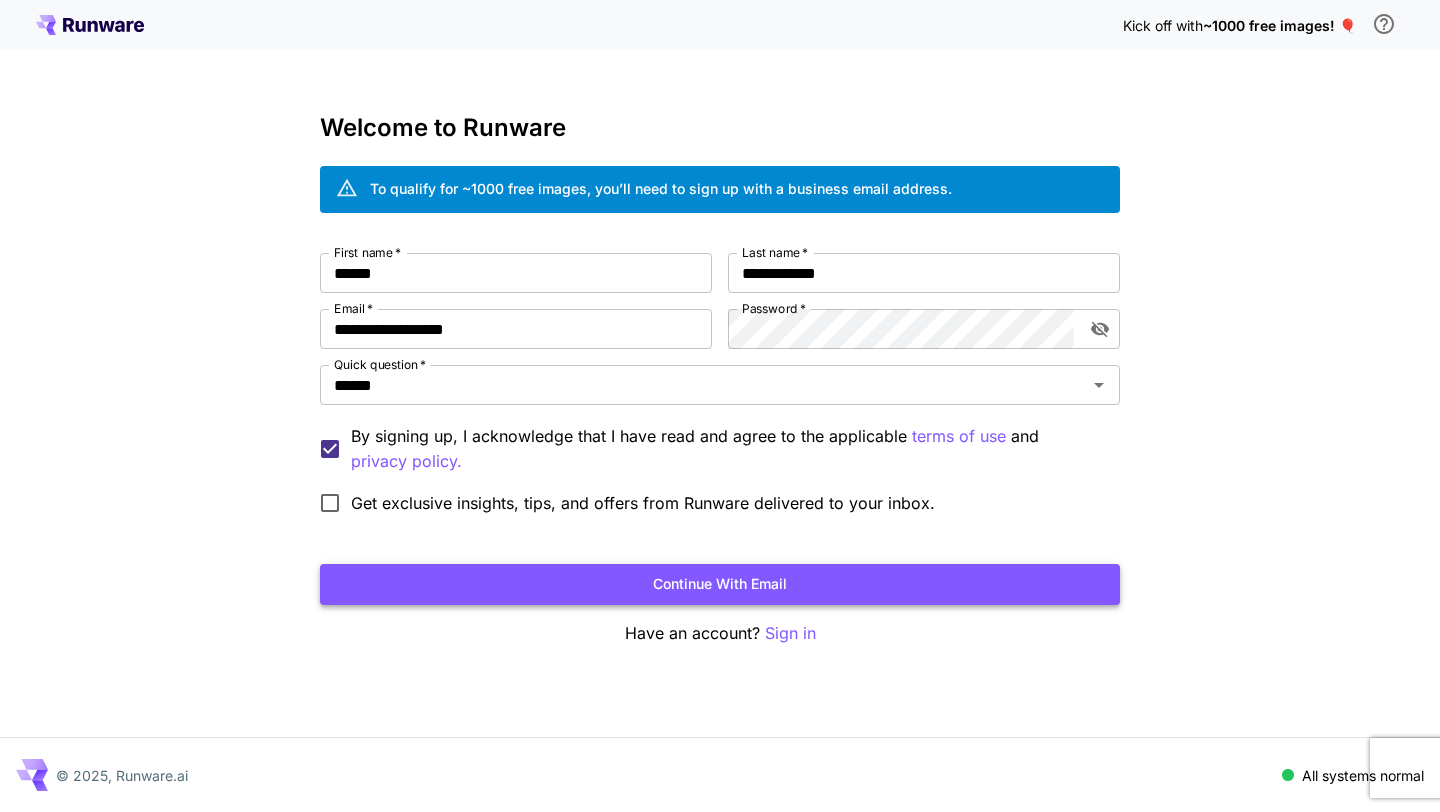 click on "Continue with email" at bounding box center [720, 584] 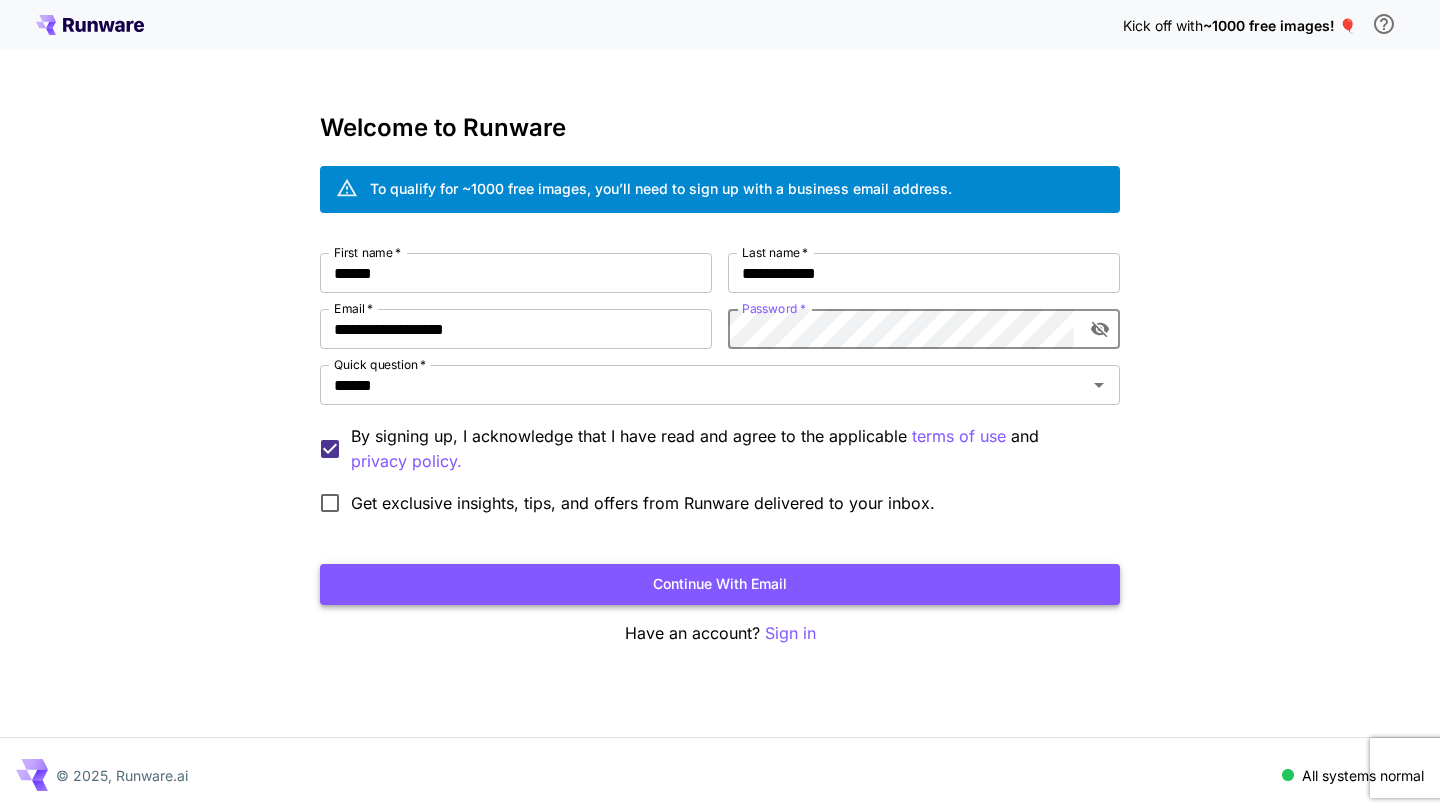 click on "Continue with email" at bounding box center [720, 584] 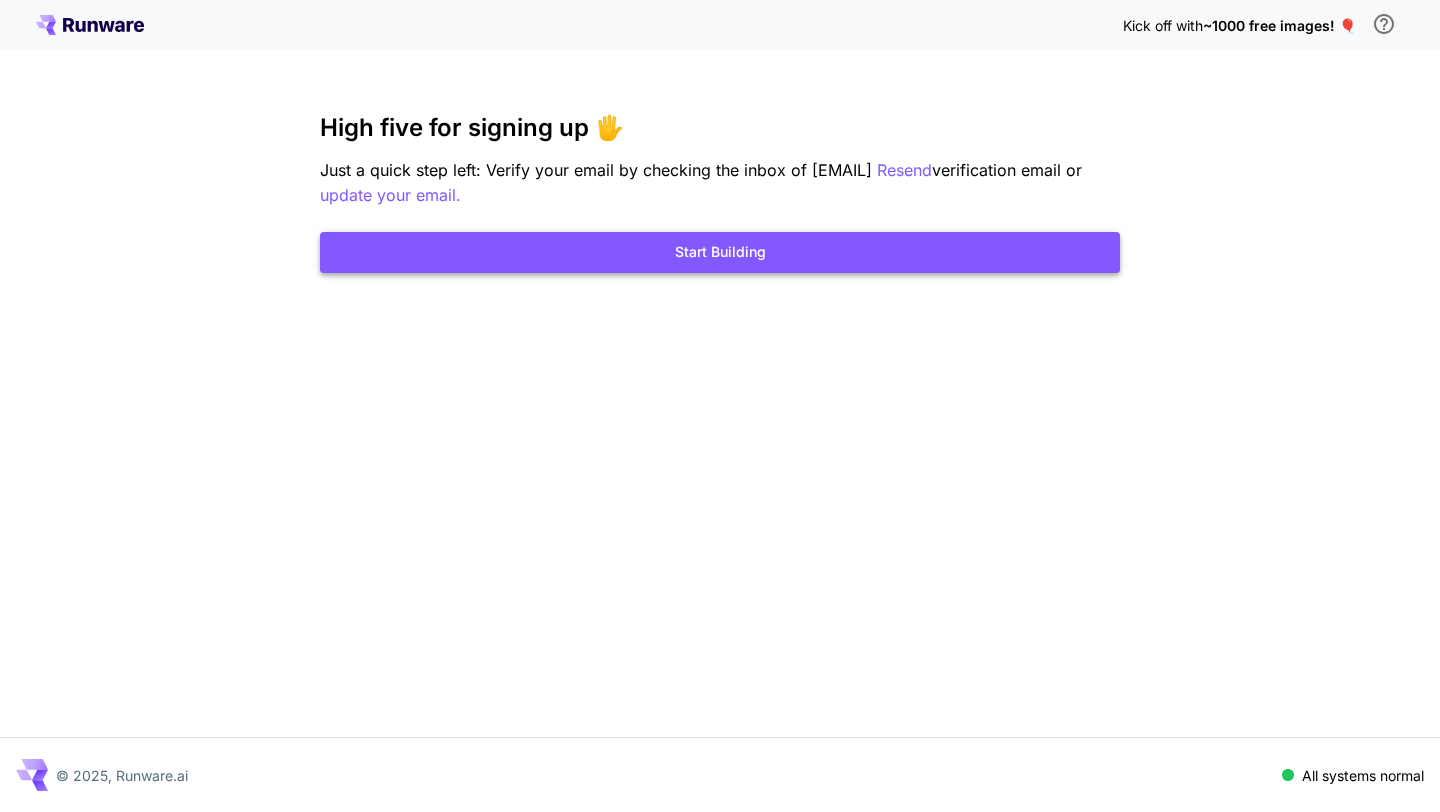 click on "Start Building" at bounding box center (720, 252) 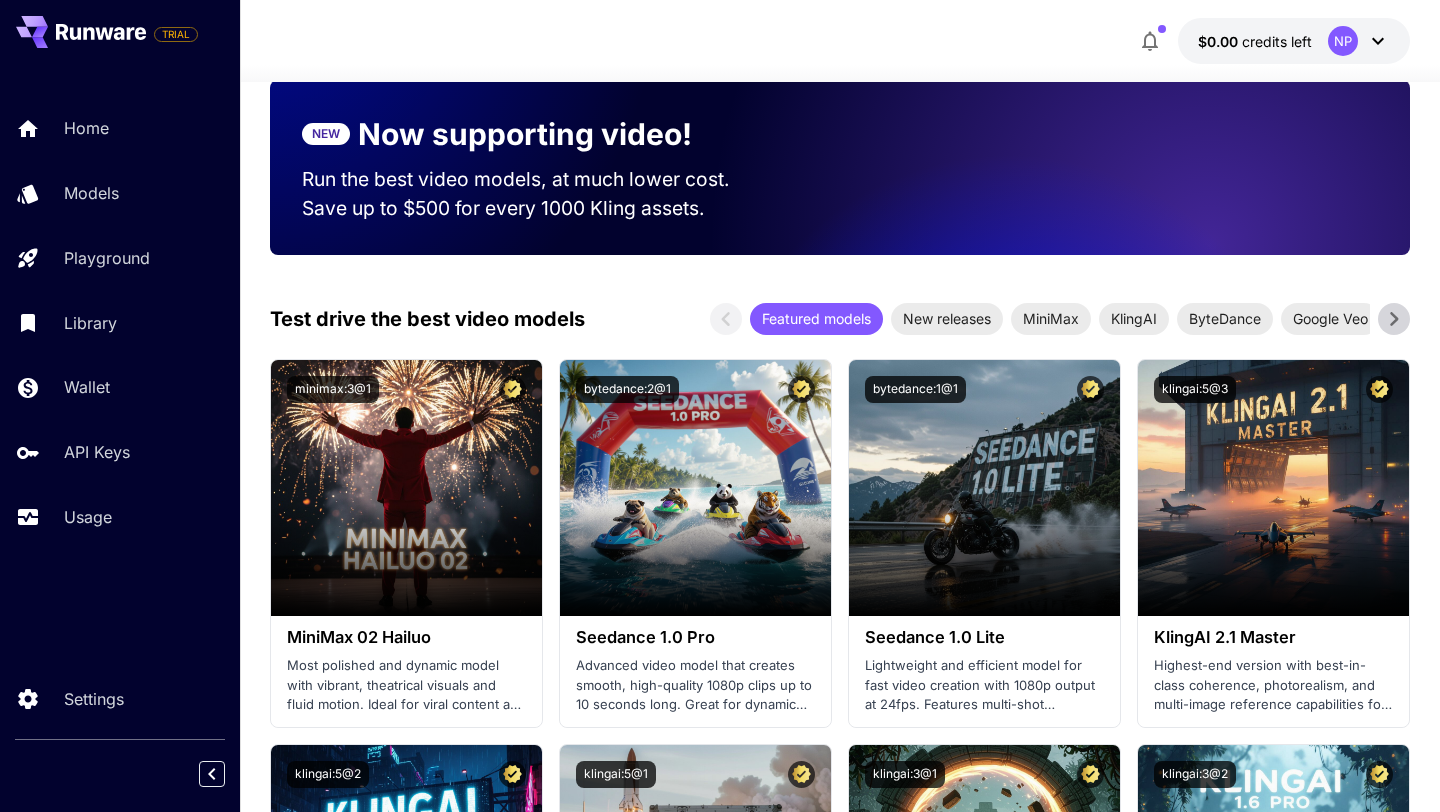 scroll, scrollTop: 0, scrollLeft: 0, axis: both 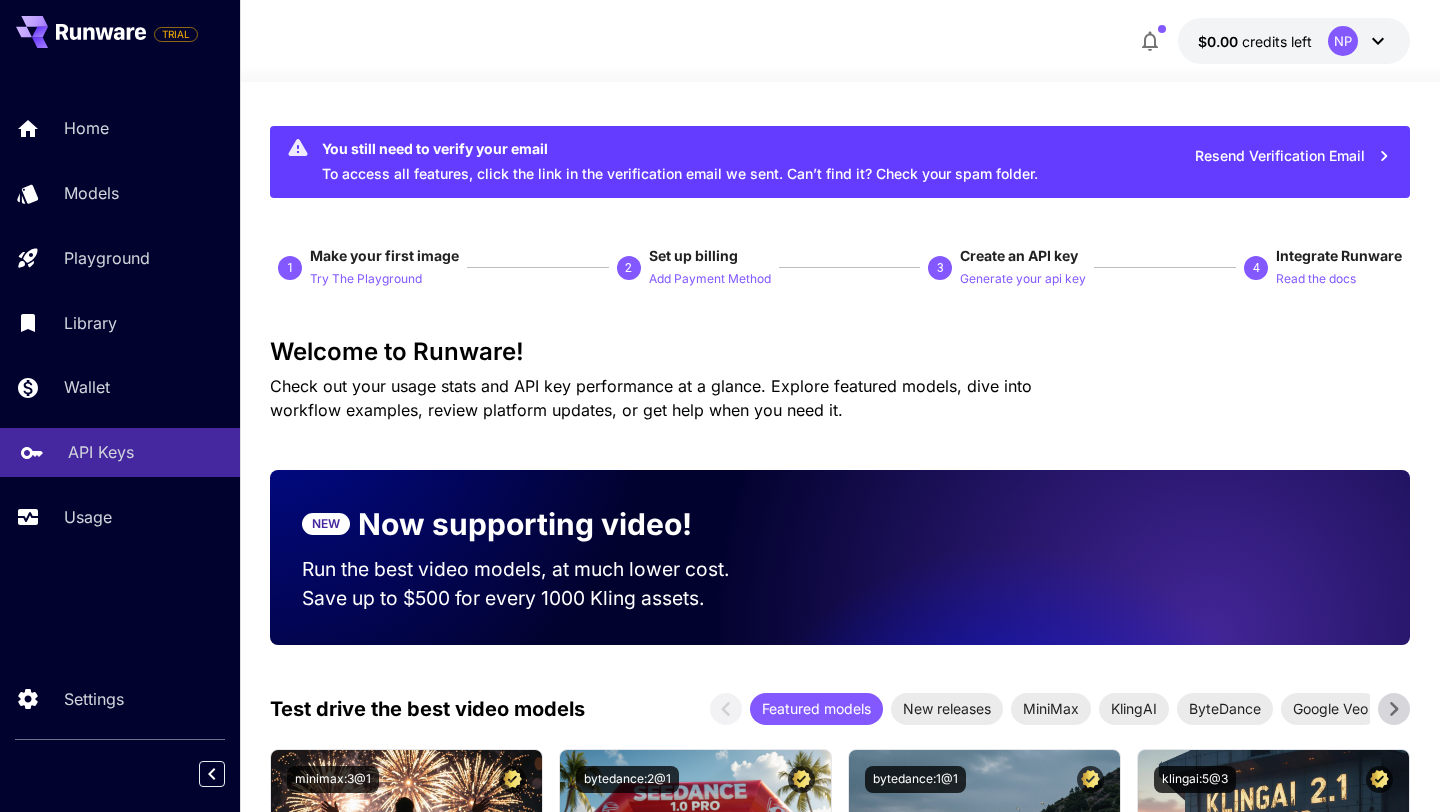 click on "API Keys" at bounding box center [146, 452] 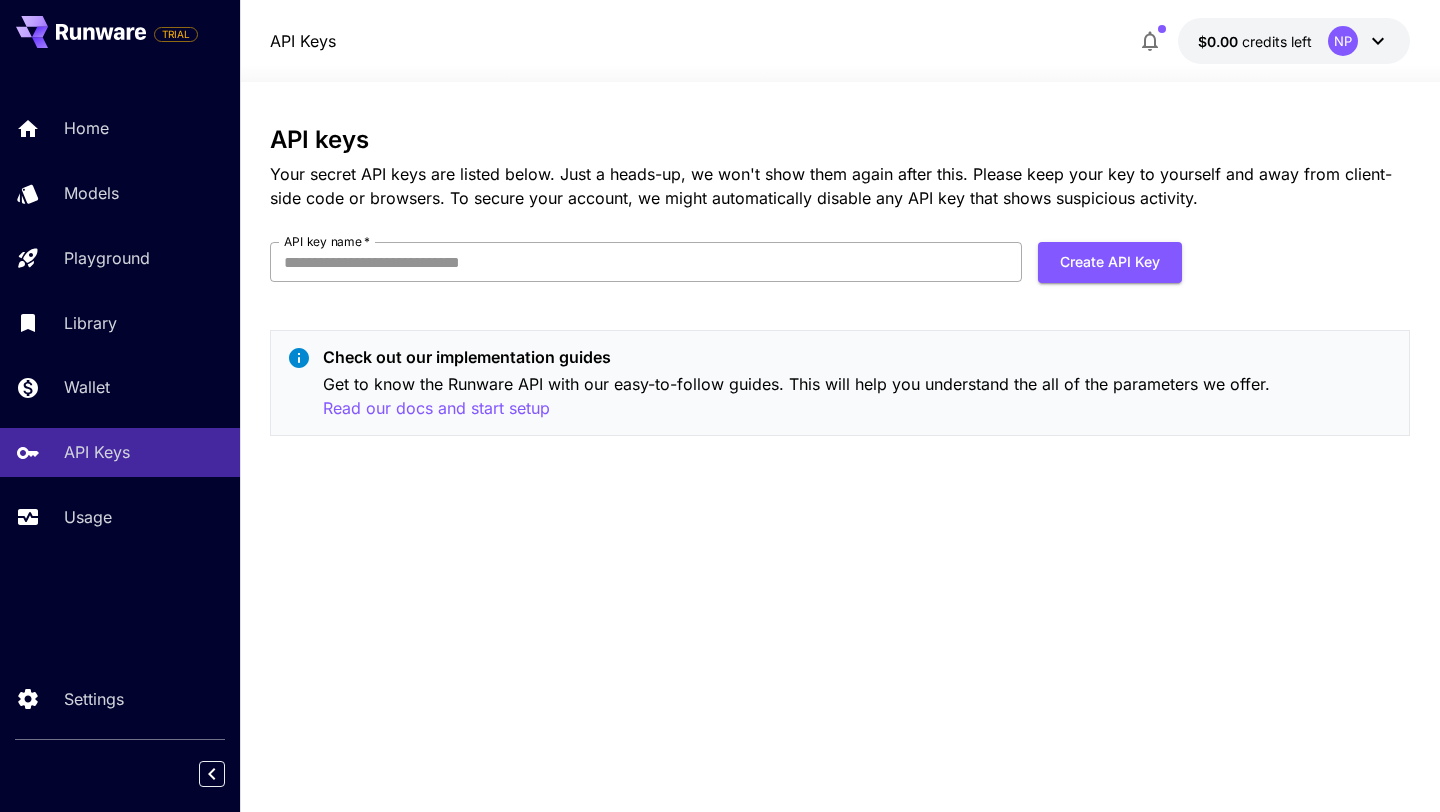 click on "API key name   *" at bounding box center (646, 262) 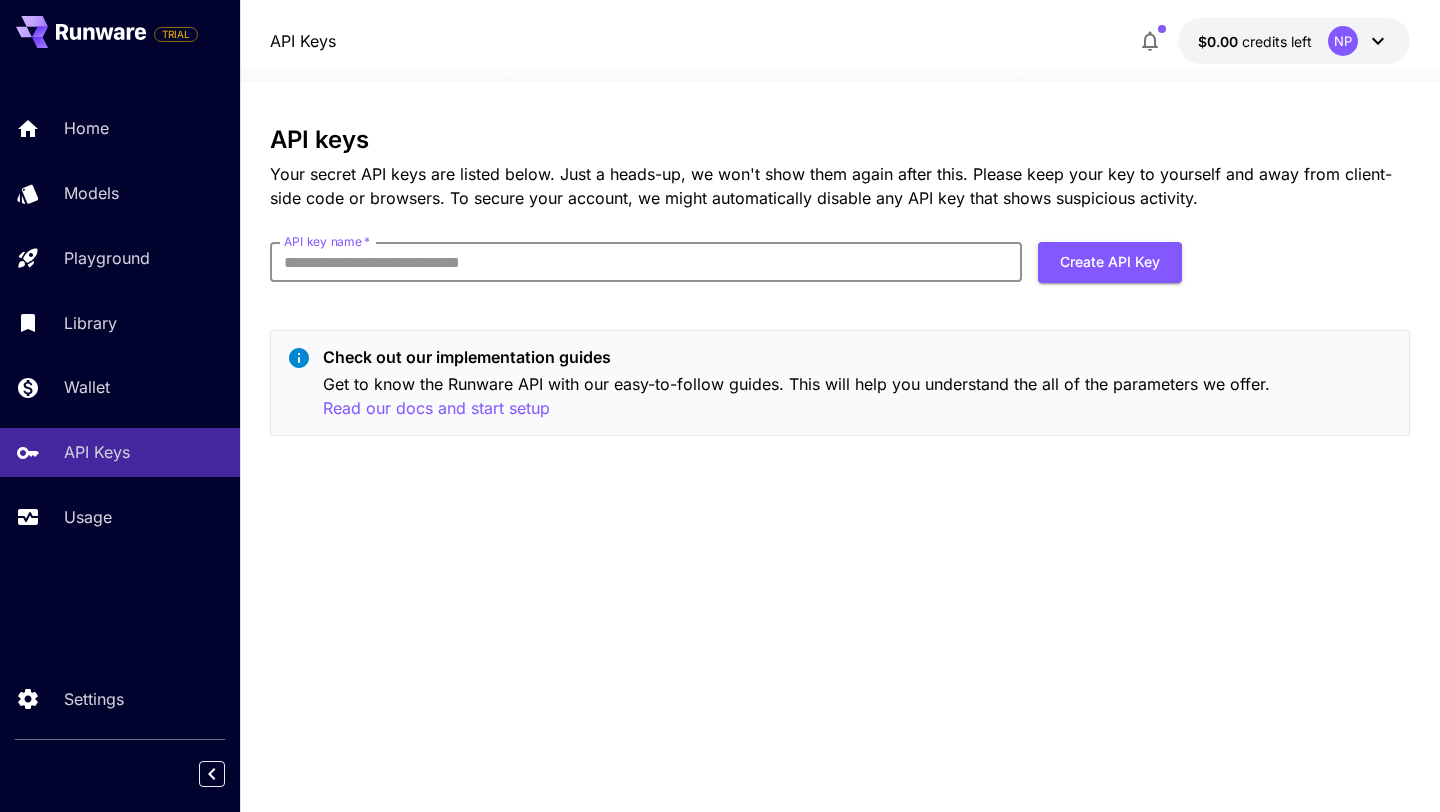 click on "API keys Your secret API keys are listed below. Just a heads-up, we won't show them again after this. Please keep your key to yourself and away from client-side code or browsers. To secure your account, we might automatically disable any API key that shows suspicious activity. API key name   * API key name   * Create API Key Check out our implementation guides Get to know the Runware API with our easy-to-follow guides. This will help you understand the all of the parameters we offer.   Read our docs and start setup" at bounding box center (840, 447) 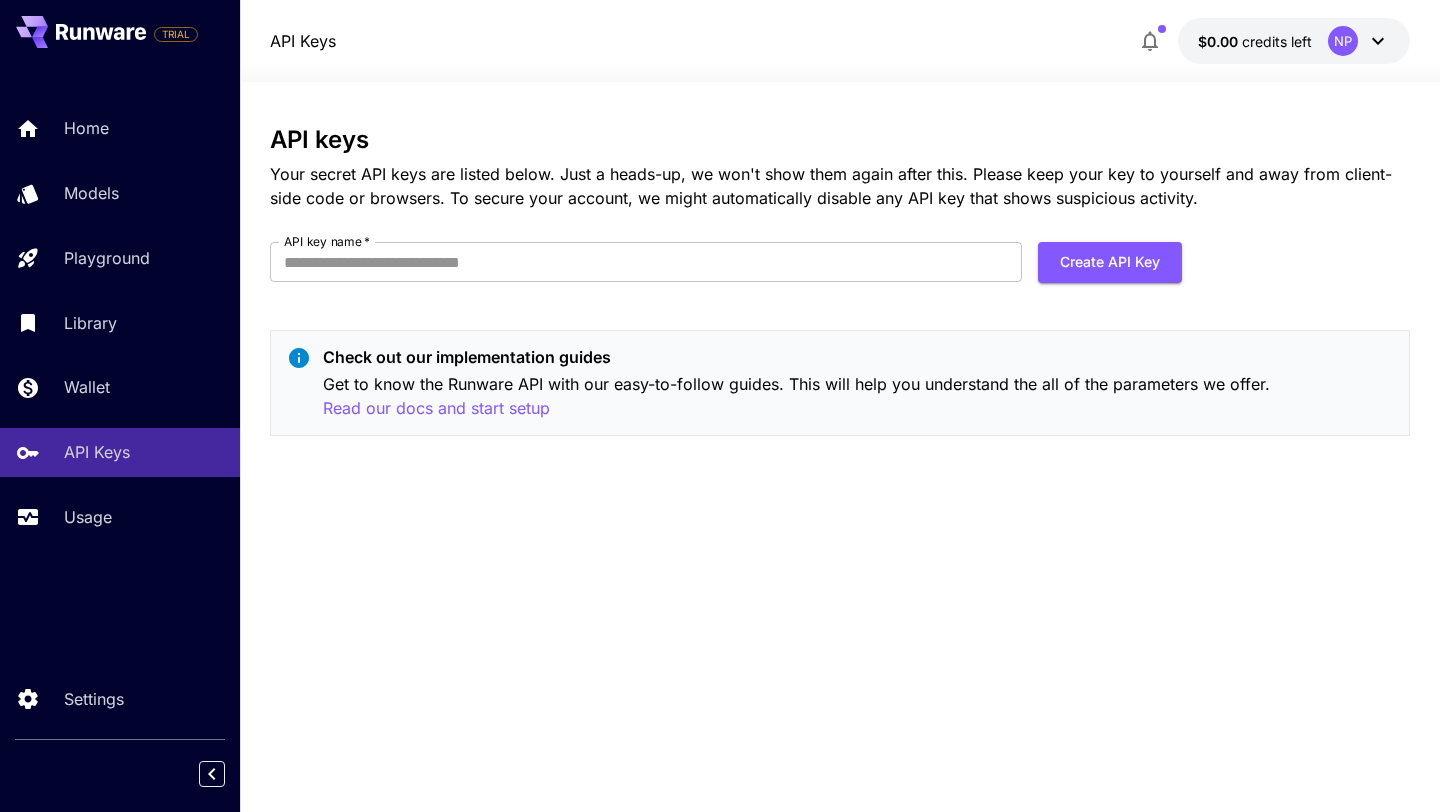 click on "API keys Your secret API keys are listed below. Just a heads-up, we won't show them again after this. Please keep your key to yourself and away from client-side code or browsers. To secure your account, we might automatically disable any API key that shows suspicious activity. API key name   * API key name   * Create API Key Check out our implementation guides Get to know the Runware API with our easy-to-follow guides. This will help you understand the all of the parameters we offer.   Read our docs and start setup" at bounding box center [840, 447] 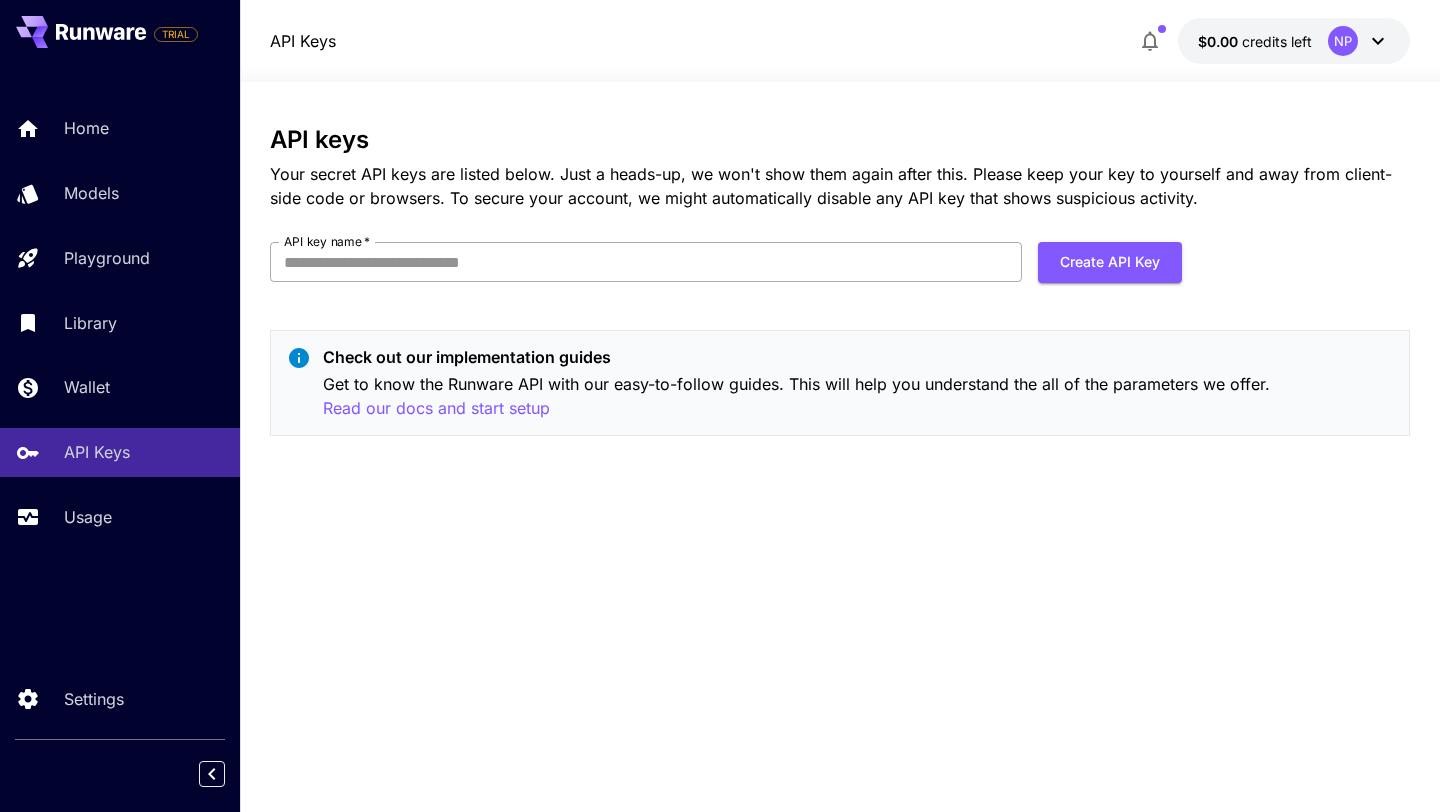 click on "API key name   *" at bounding box center (646, 262) 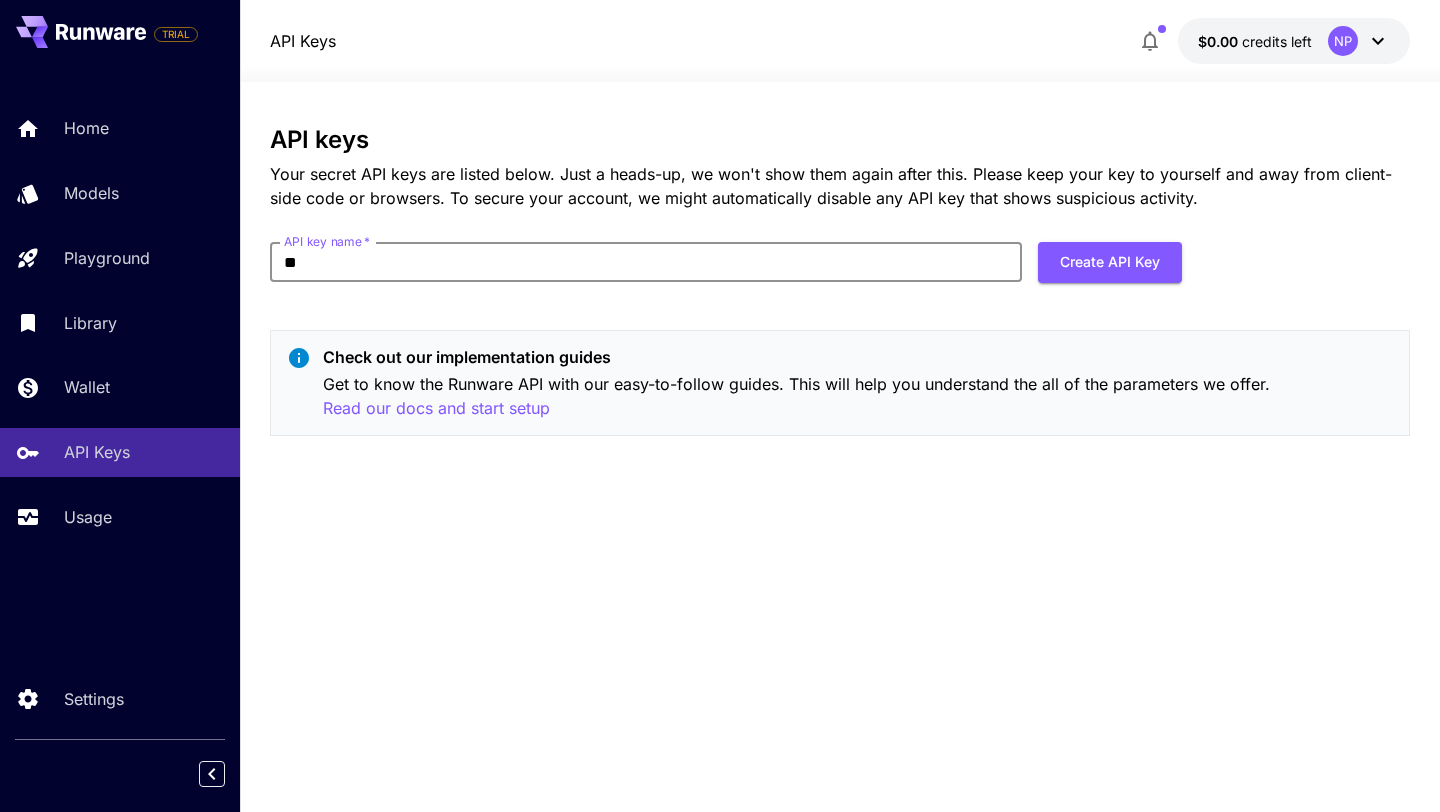 type on "*" 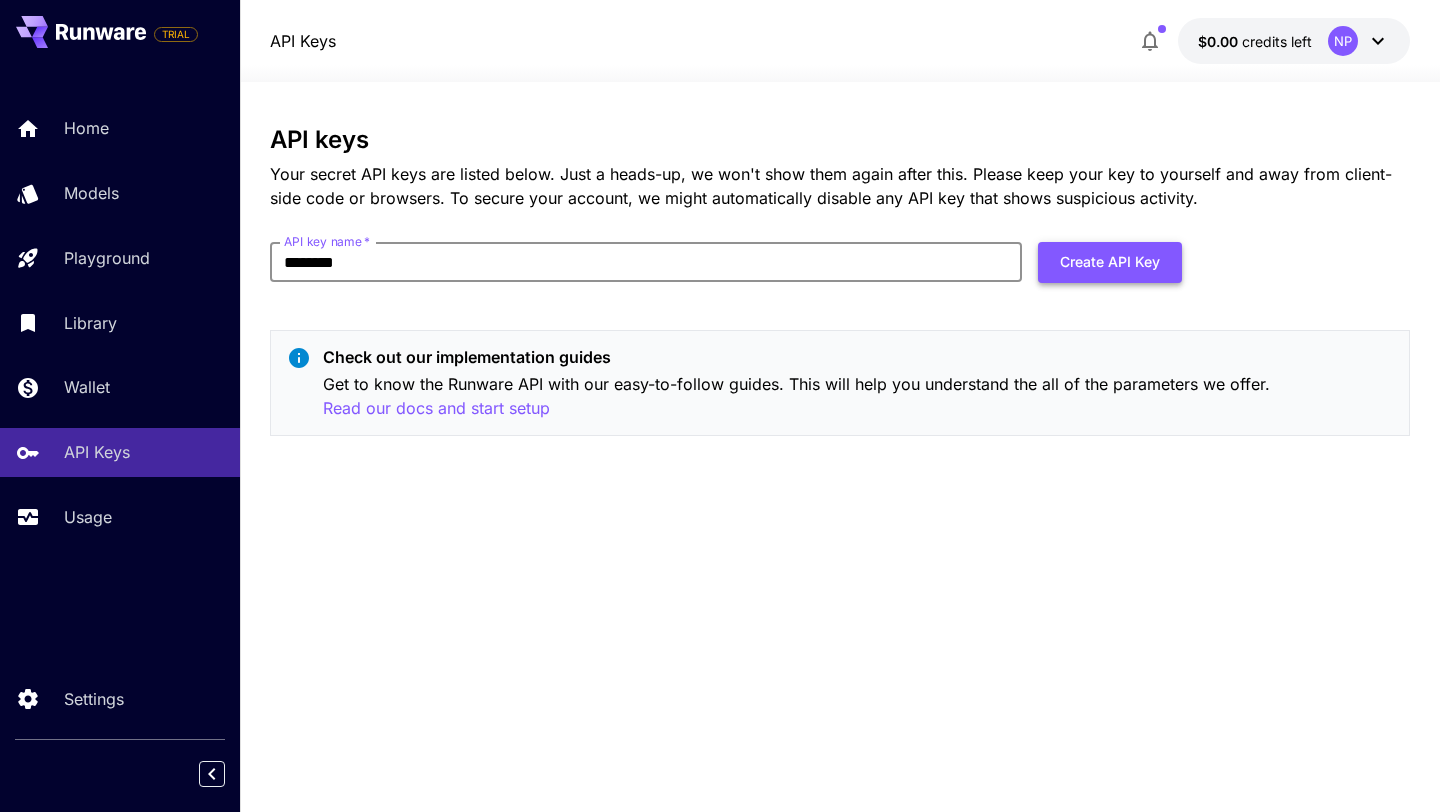 type on "********" 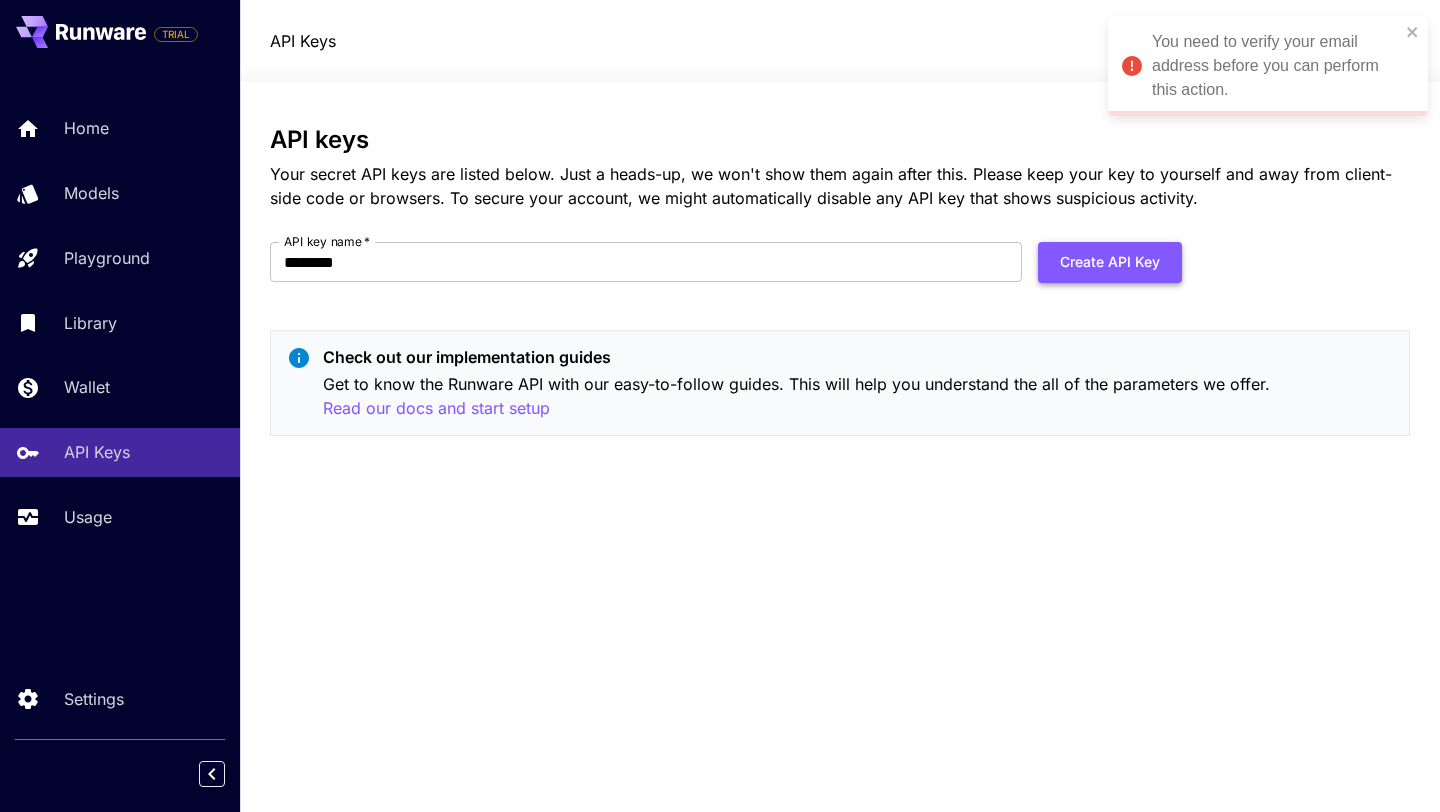 click on "Create API Key" at bounding box center [1110, 262] 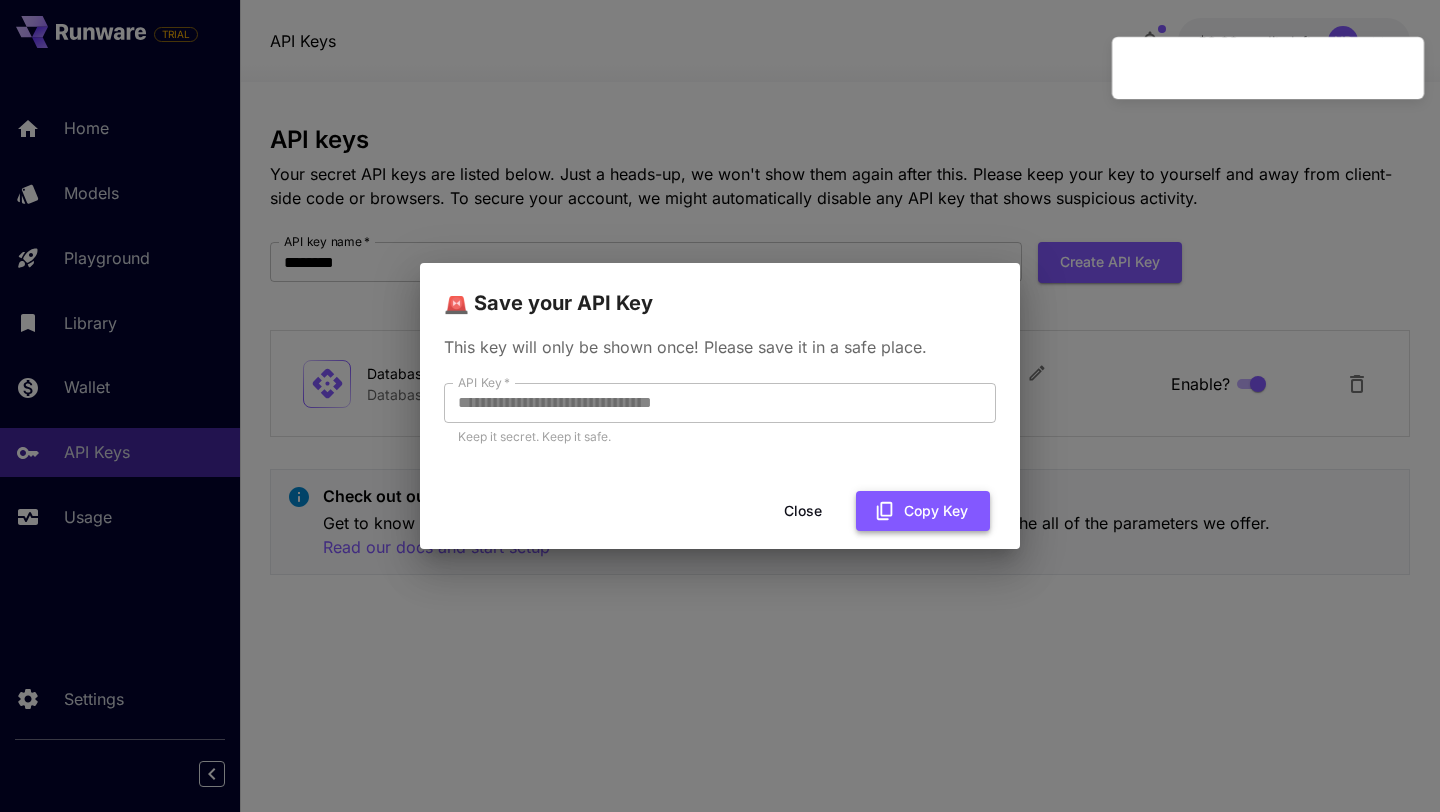 click on "Copy Key" at bounding box center (923, 511) 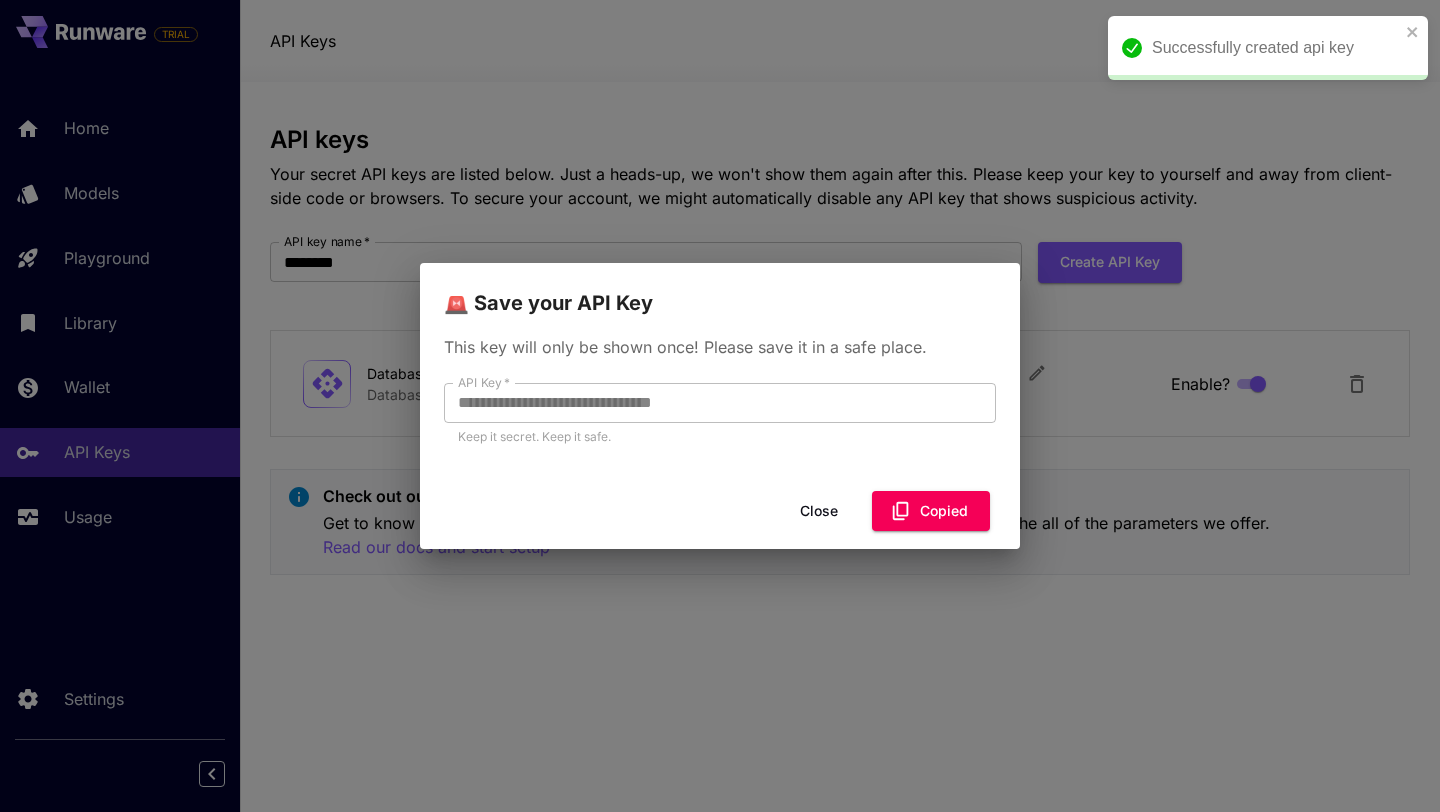 click on "Close" at bounding box center (819, 511) 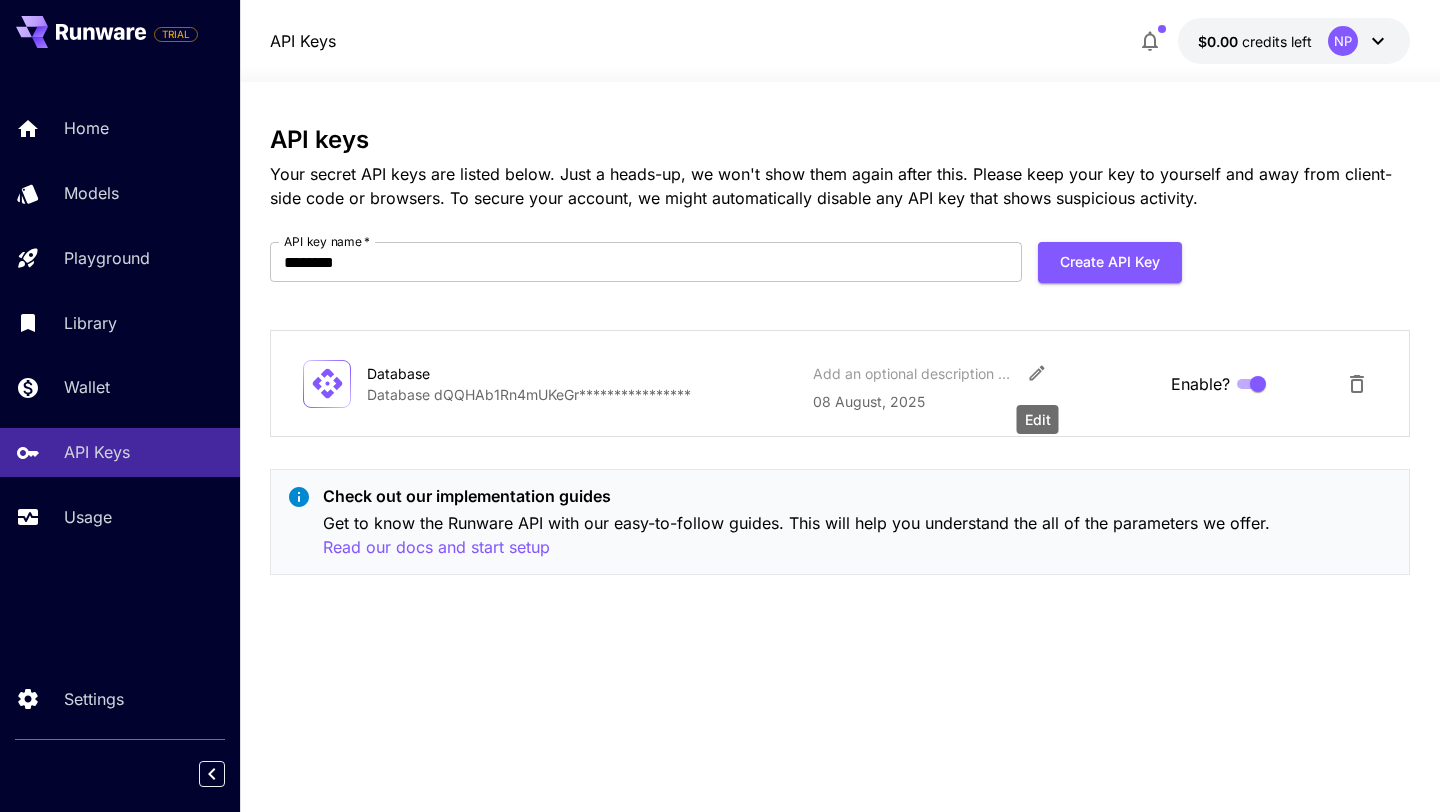 click 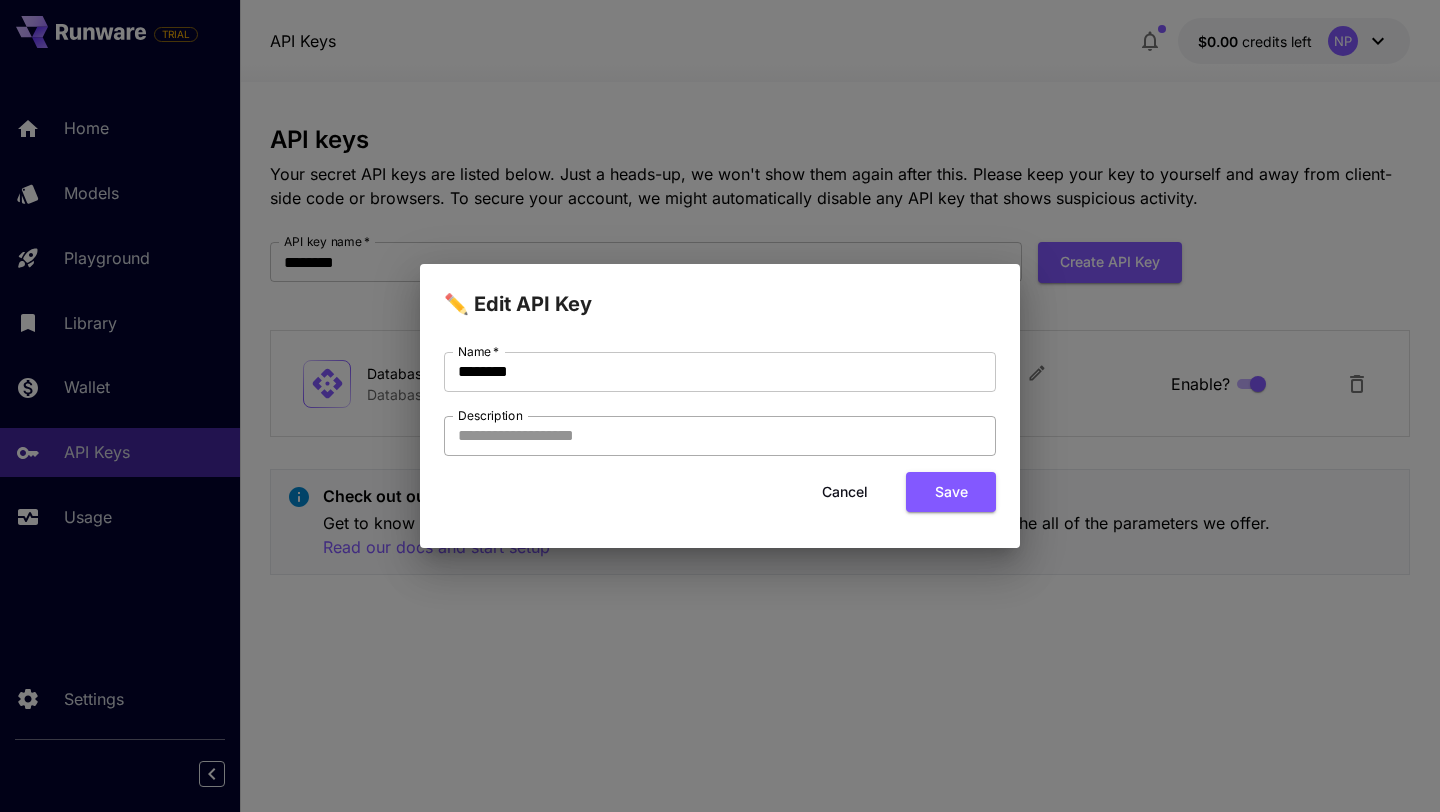 click on "Description" at bounding box center (720, 436) 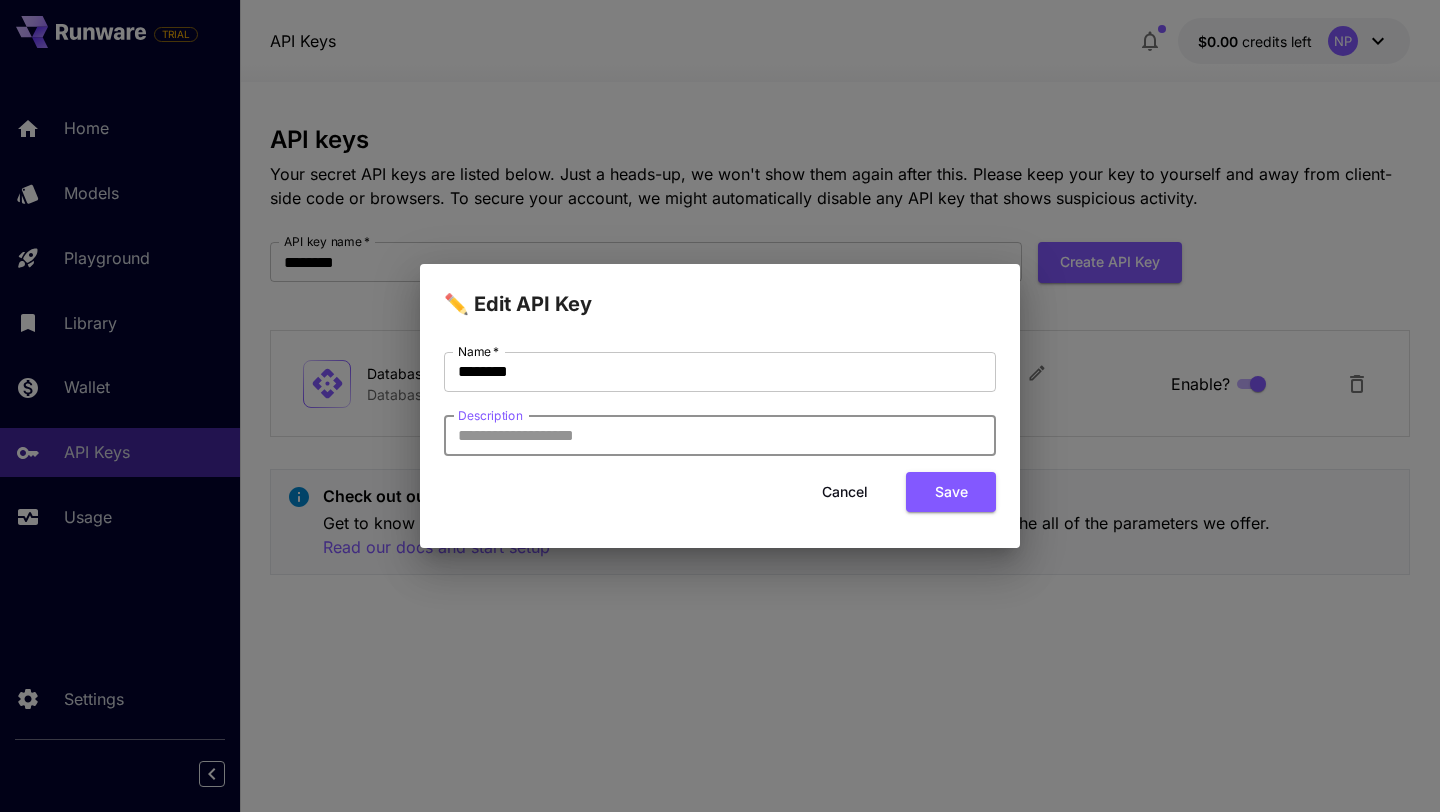 click on "Cancel" at bounding box center (845, 492) 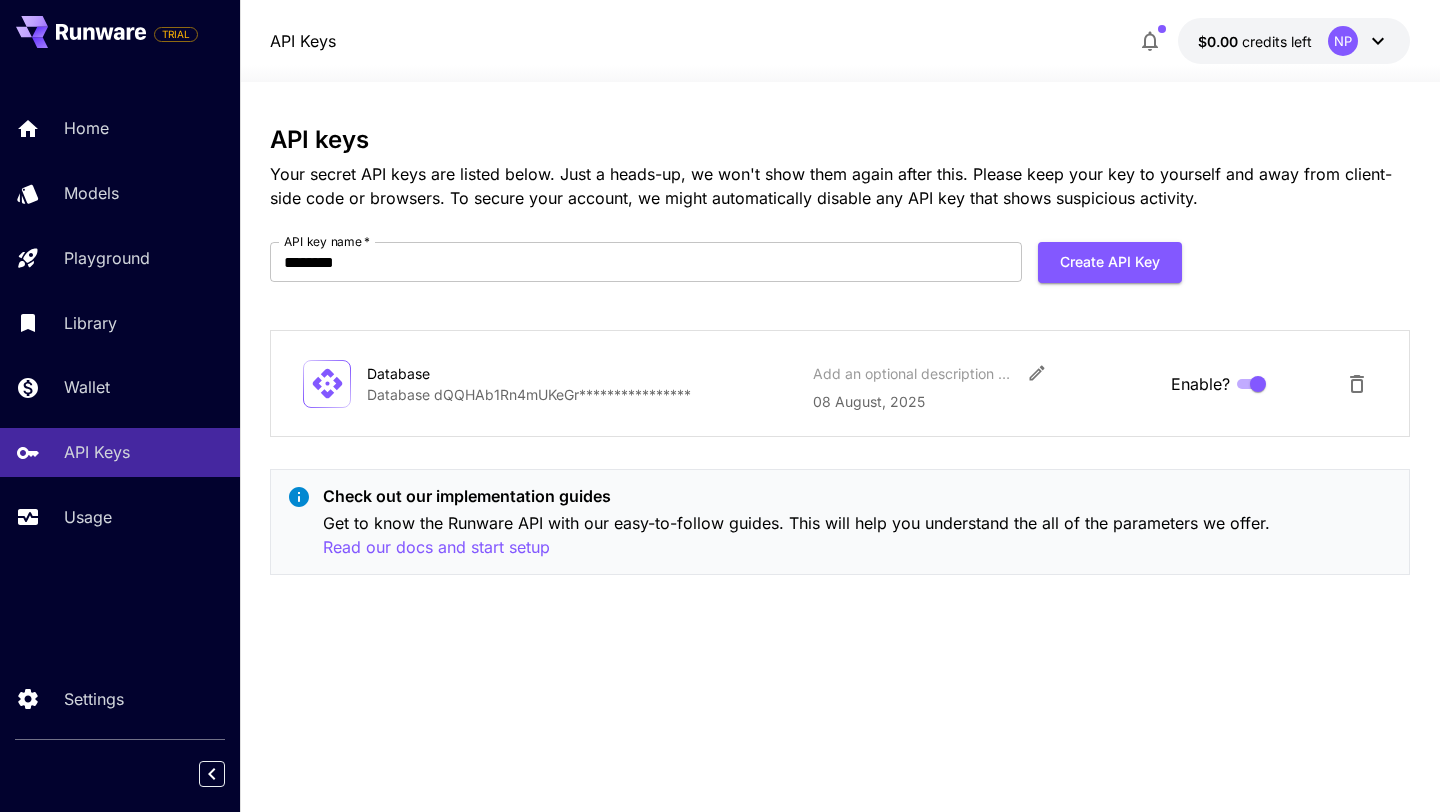 click on "**********" at bounding box center [582, 394] 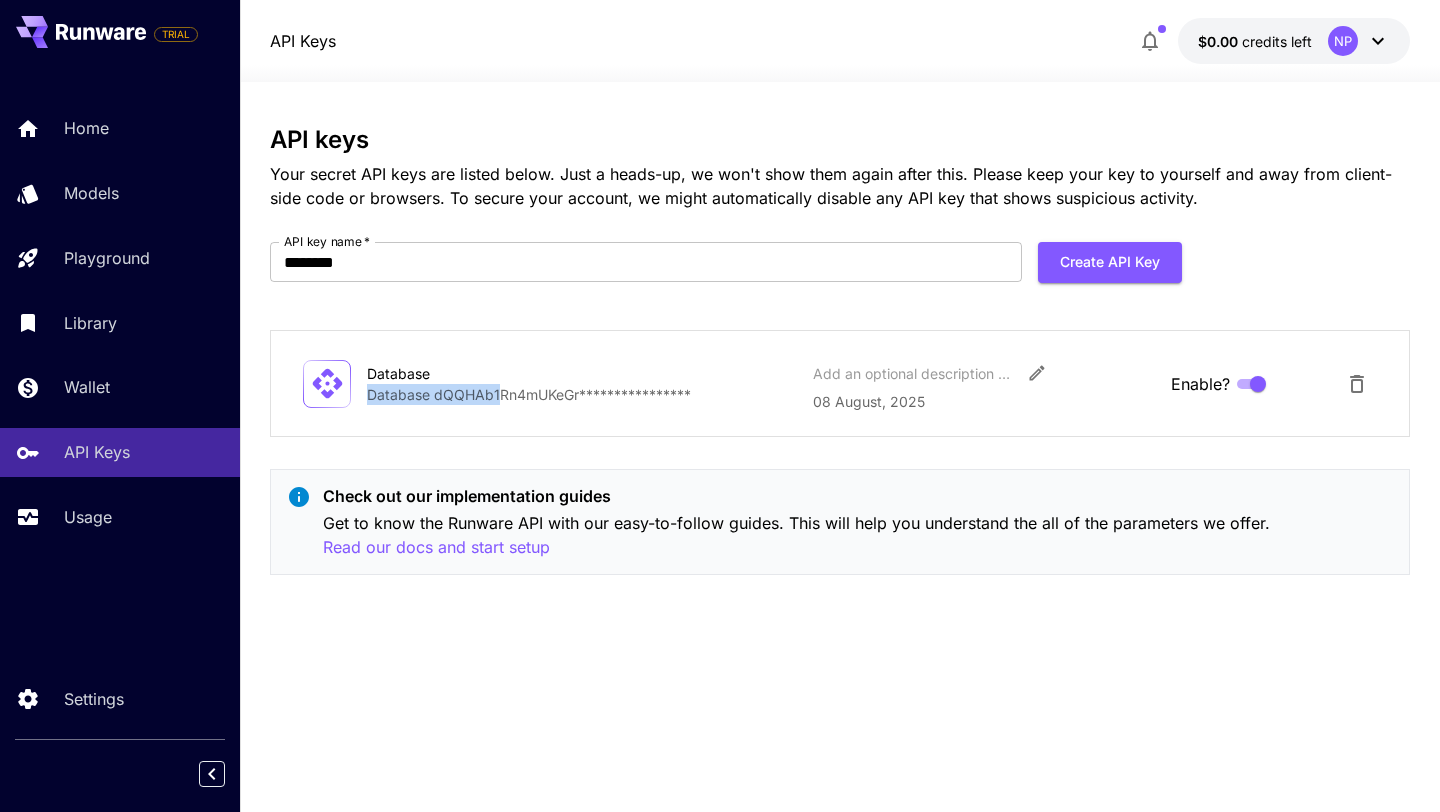 click 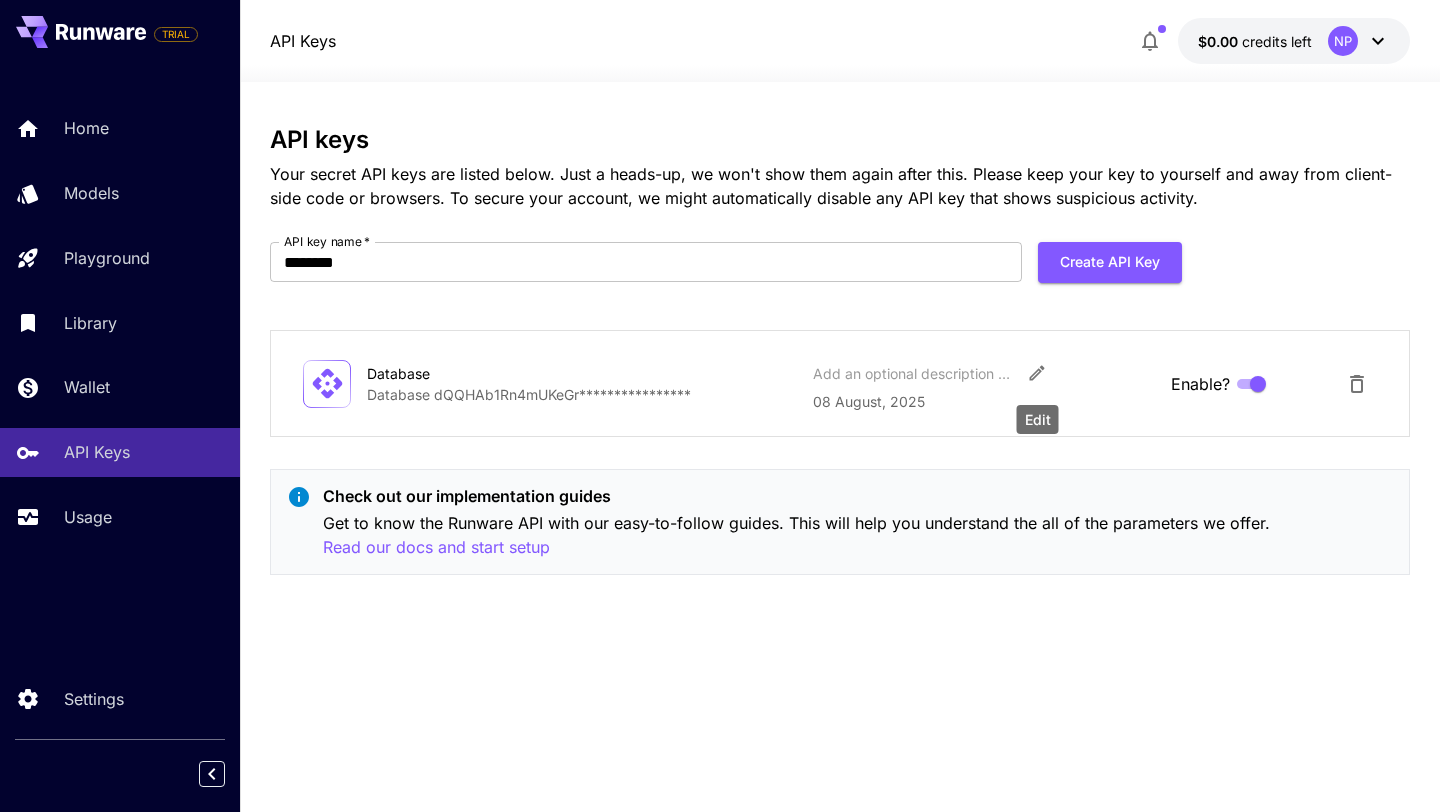 click 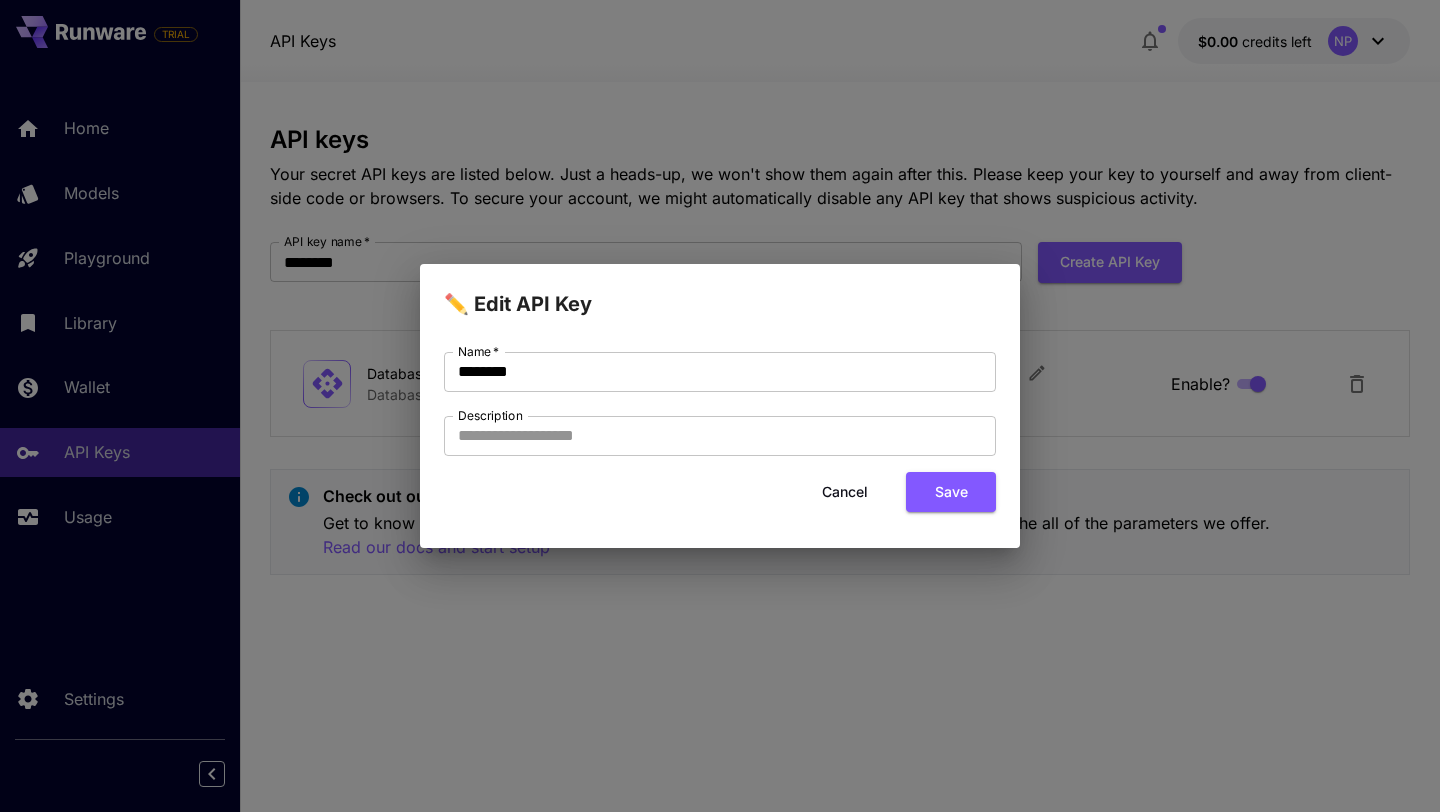 click on "Name   * ******** Name   * Description Description Cancel Save" at bounding box center [720, 434] 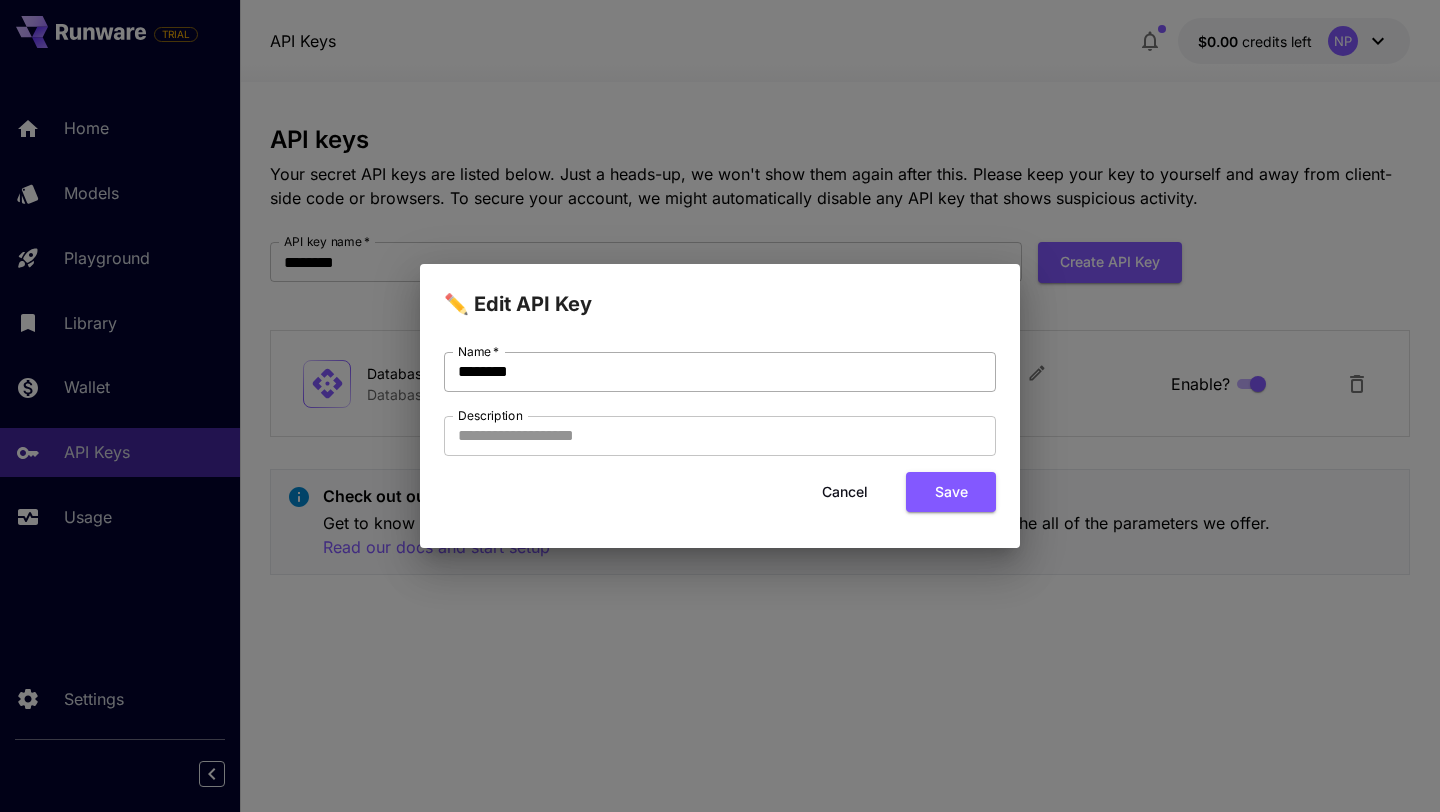 click on "********" at bounding box center [720, 372] 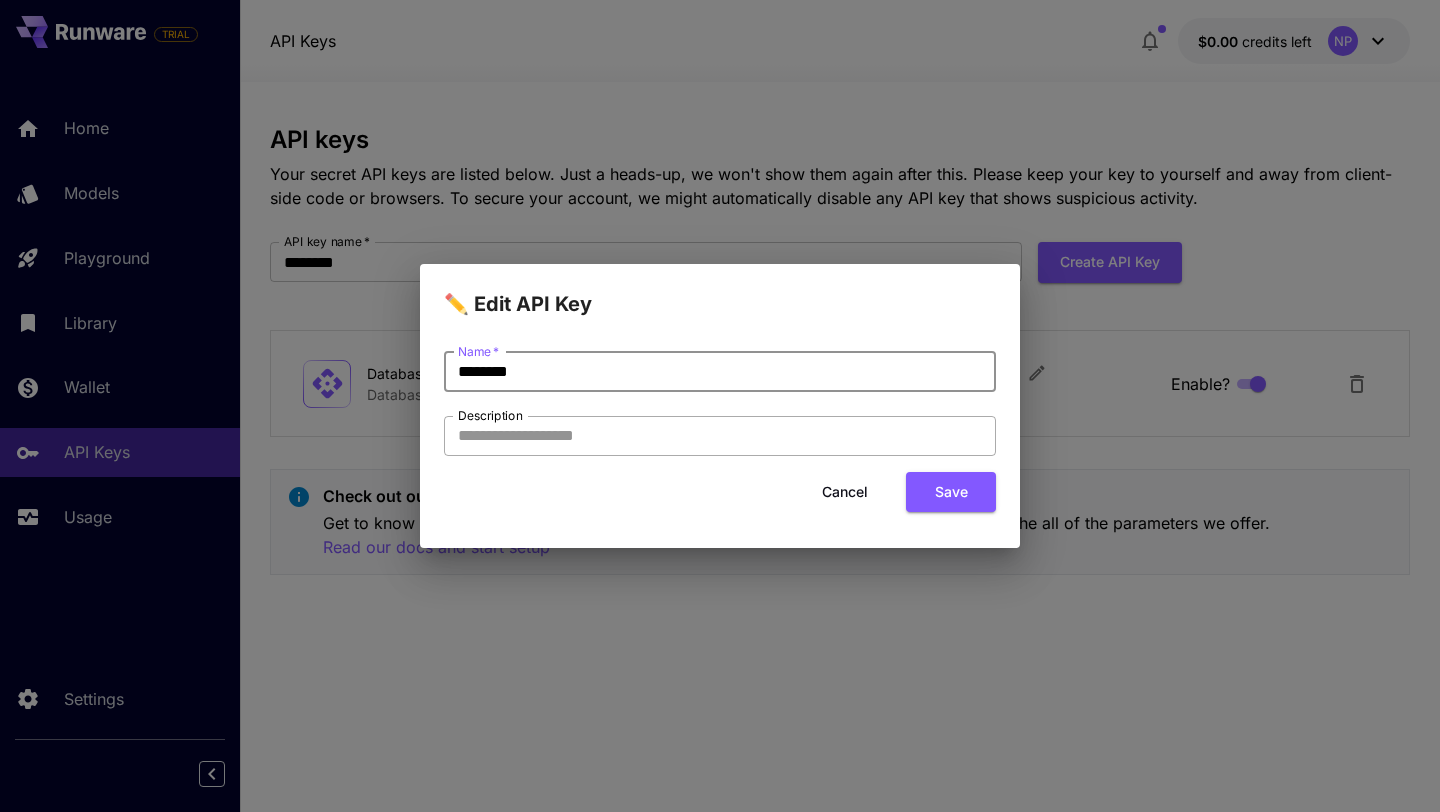 click on "Description" at bounding box center (720, 436) 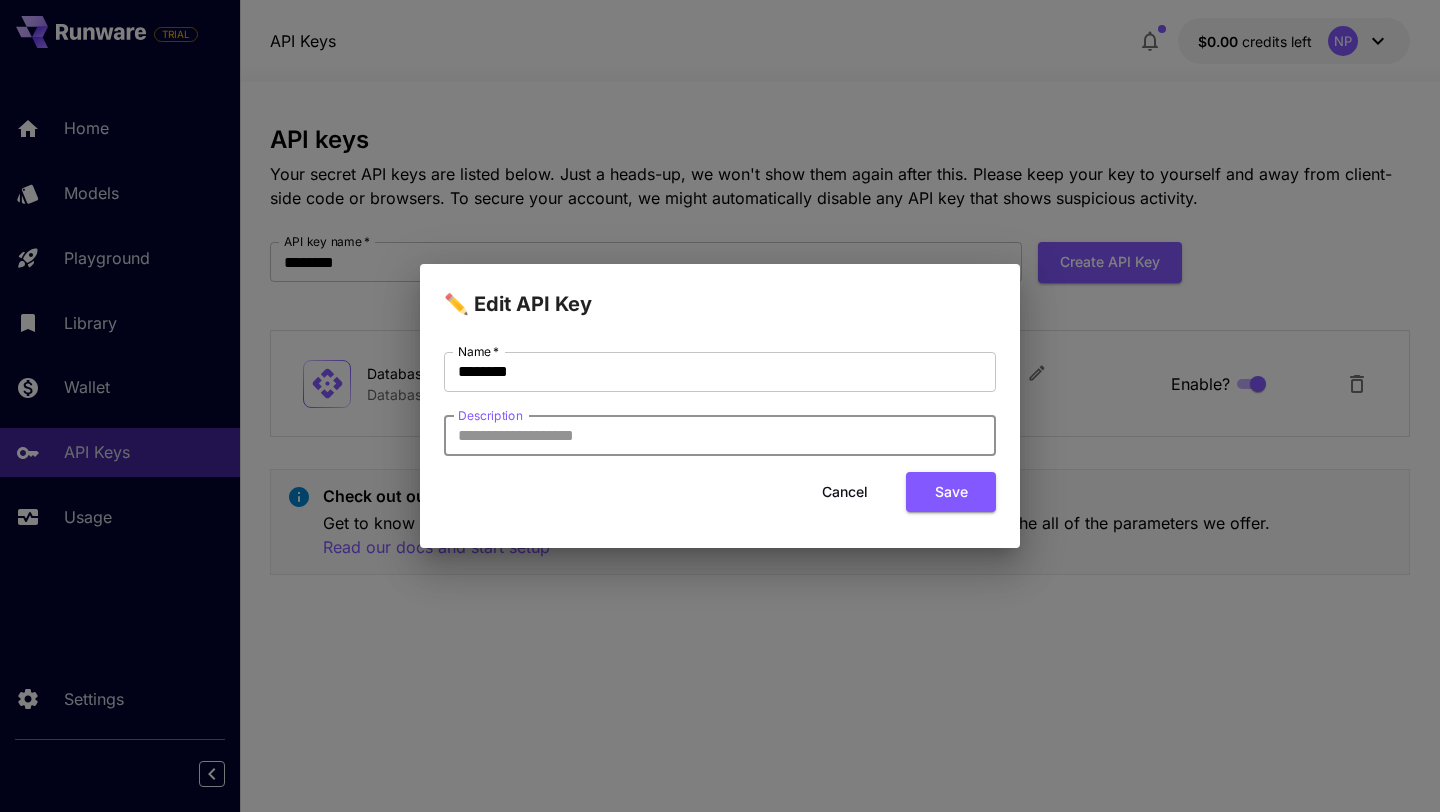 click on "Cancel" at bounding box center (845, 492) 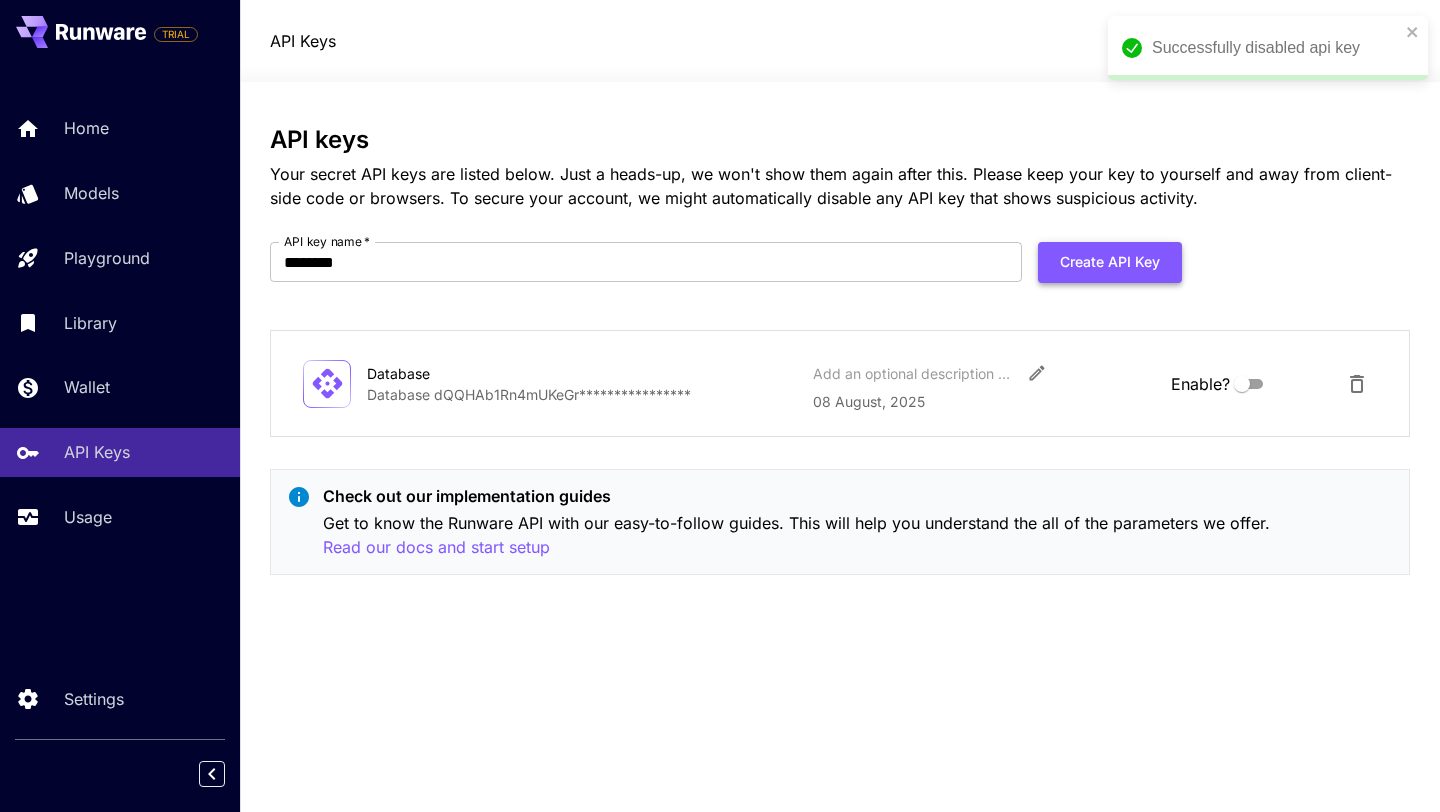 click on "Create API Key" at bounding box center (1110, 262) 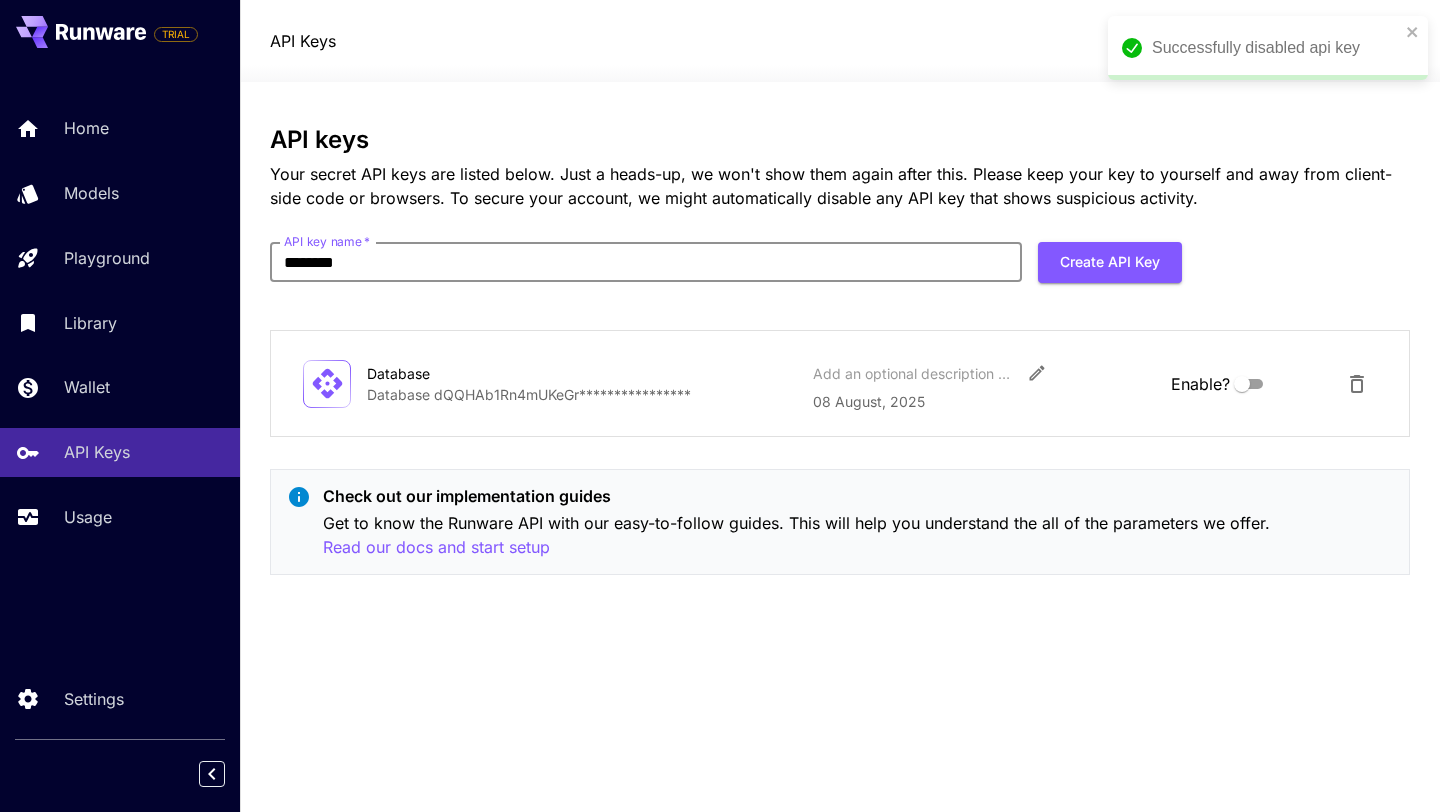 click on "********" at bounding box center (646, 262) 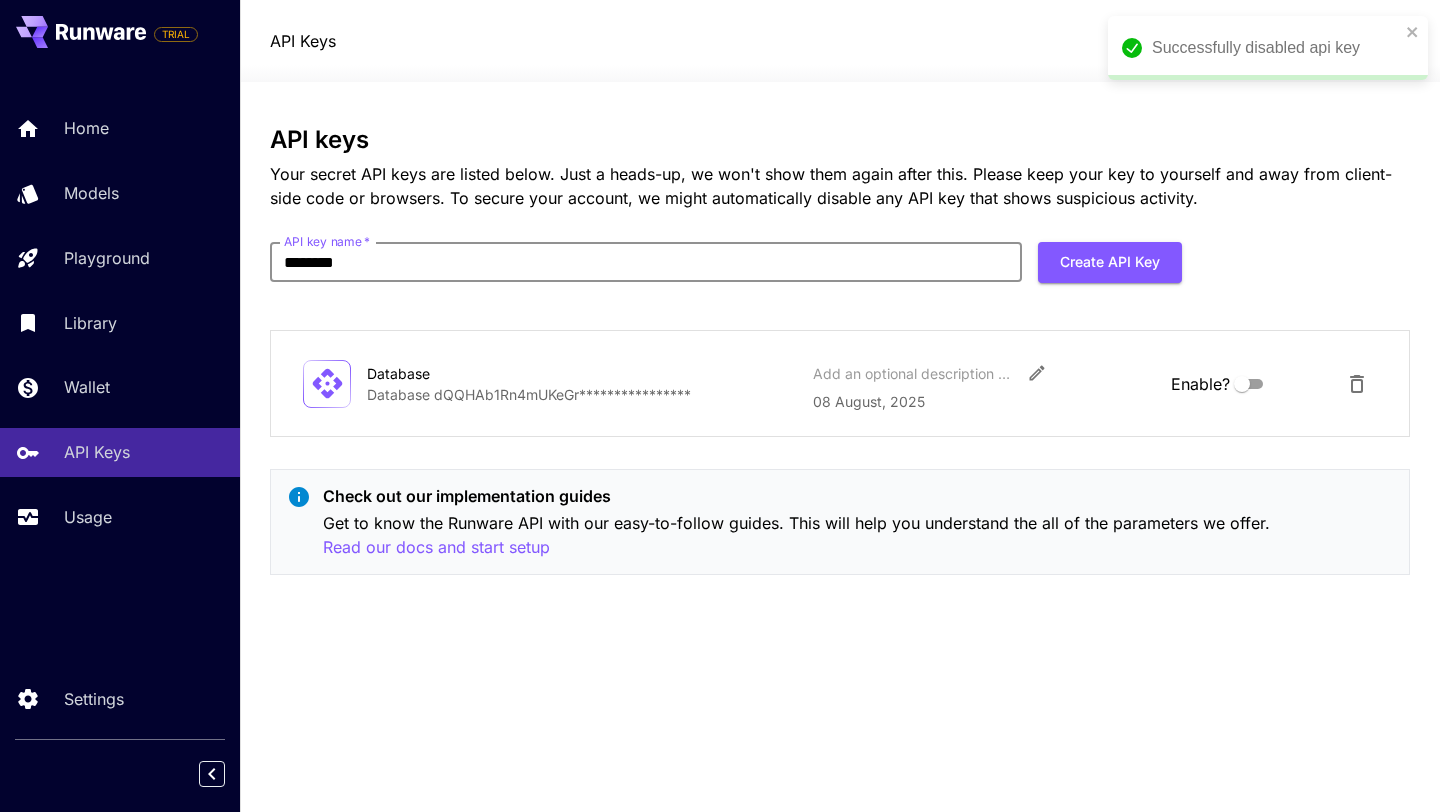 click on "********" at bounding box center [646, 262] 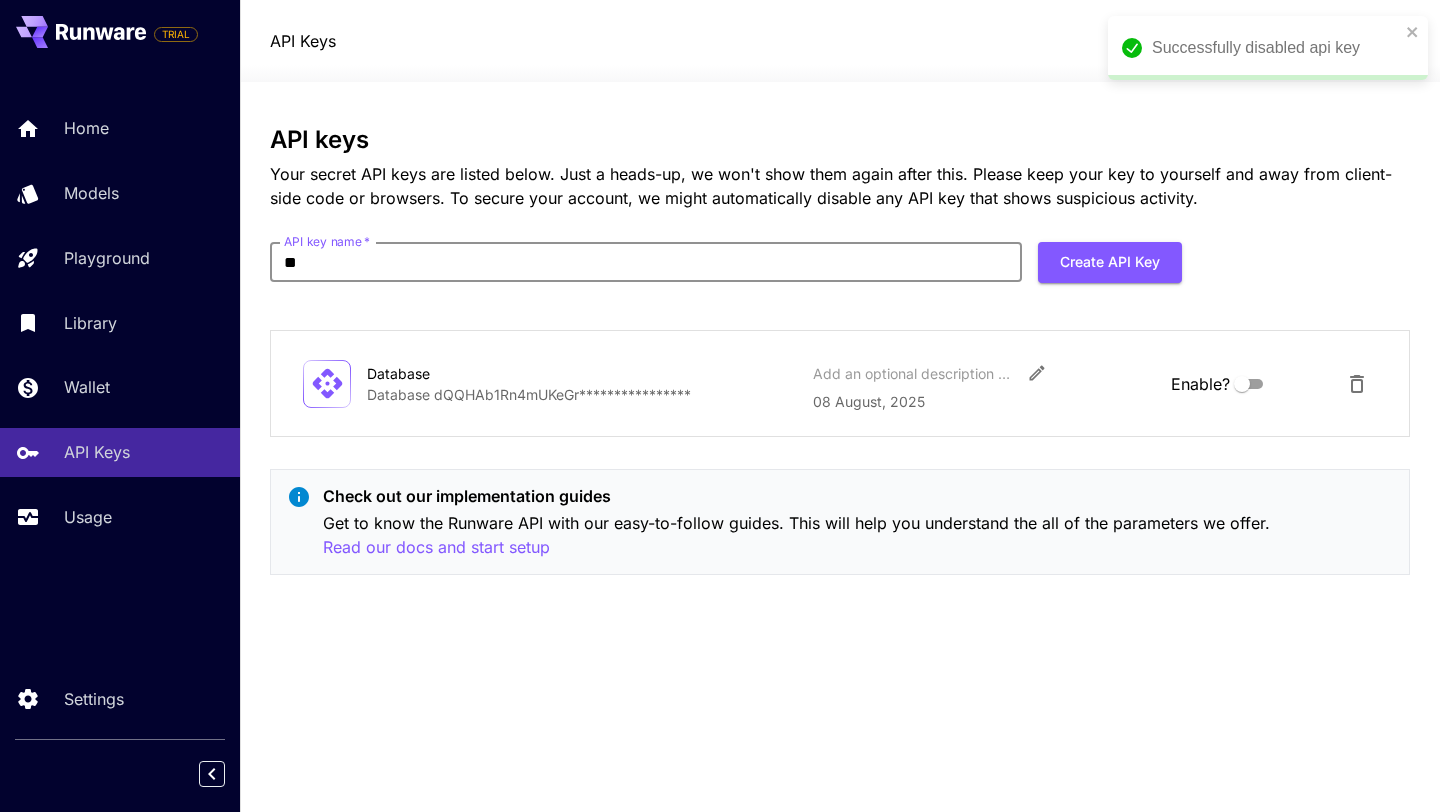 type on "*" 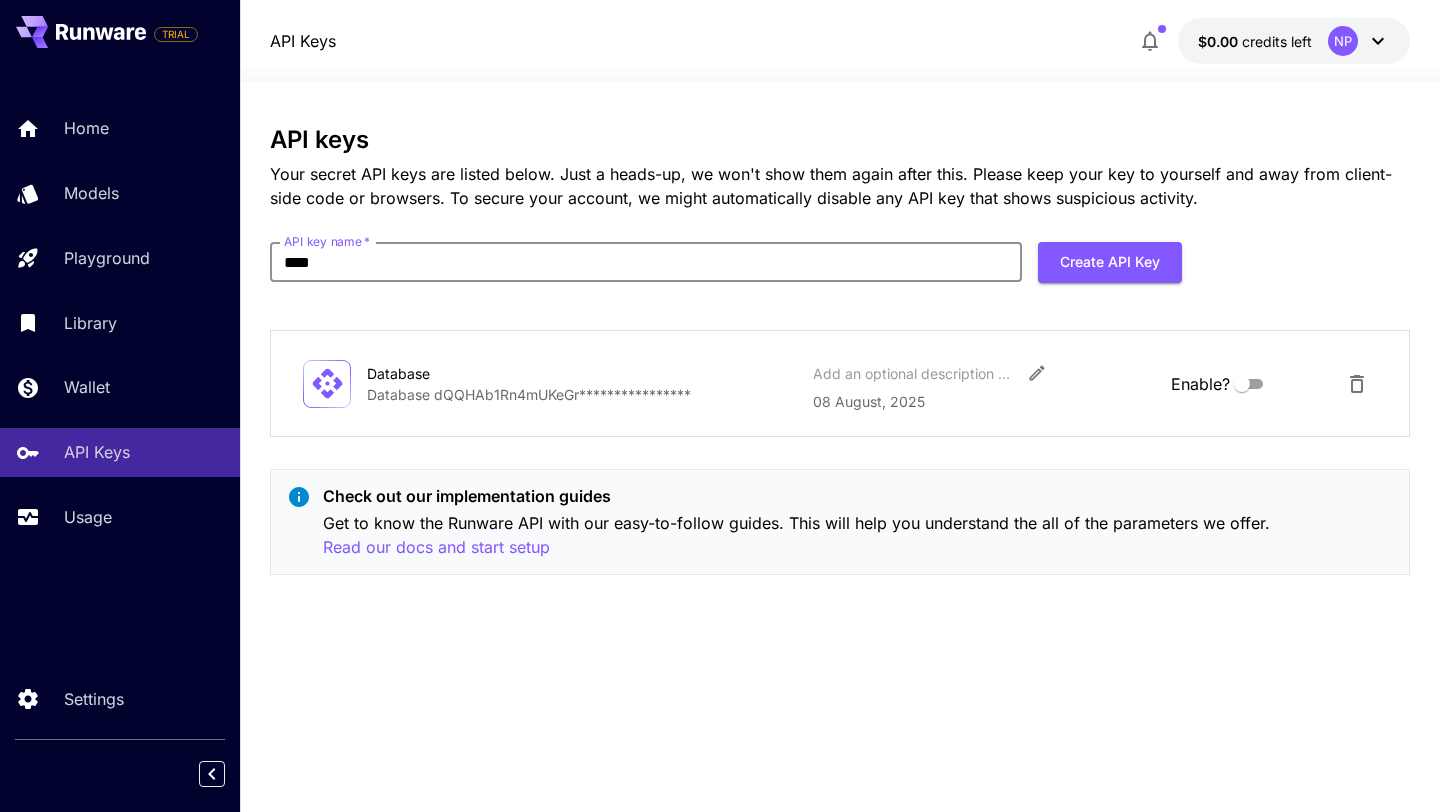 type on "****" 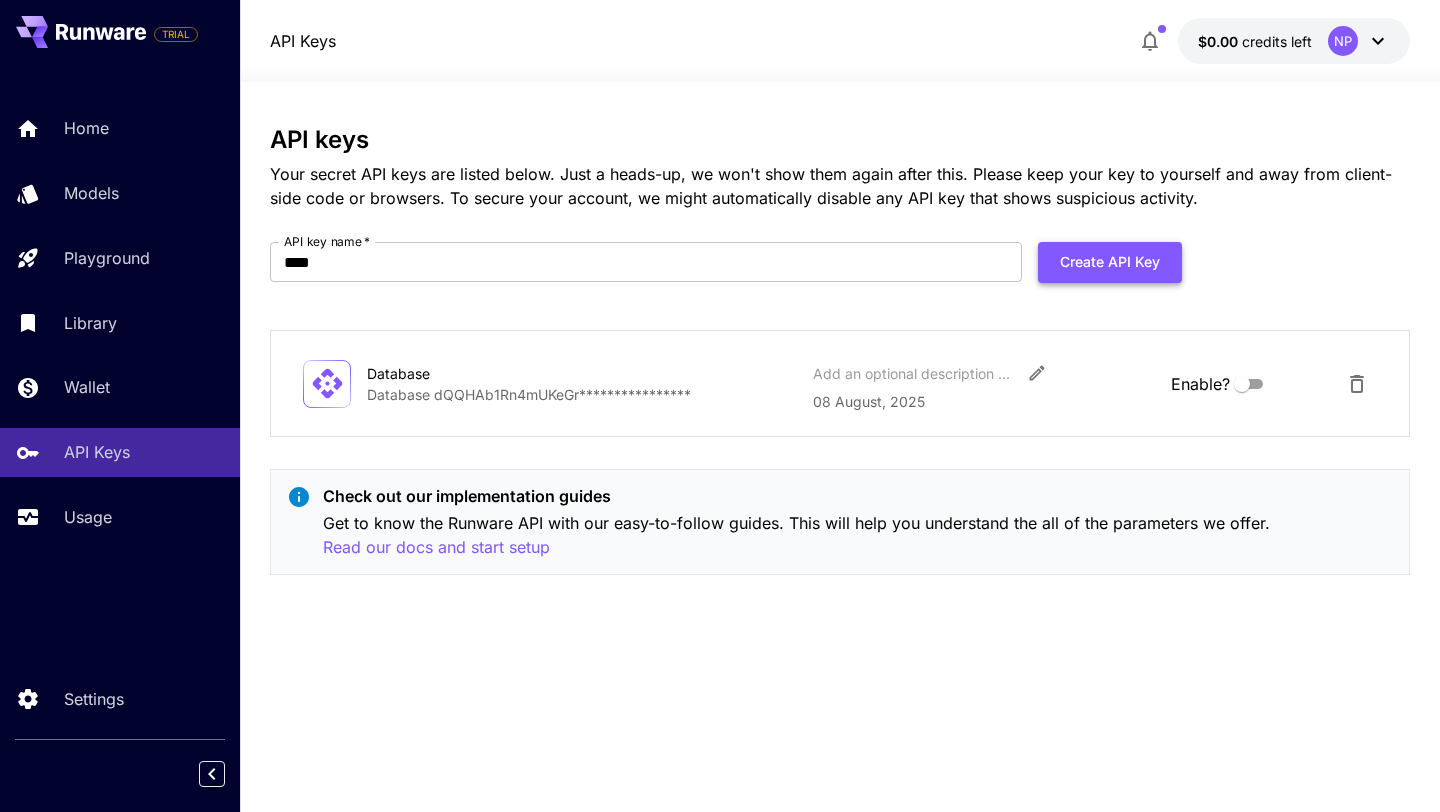 click on "Create API Key" at bounding box center [1110, 262] 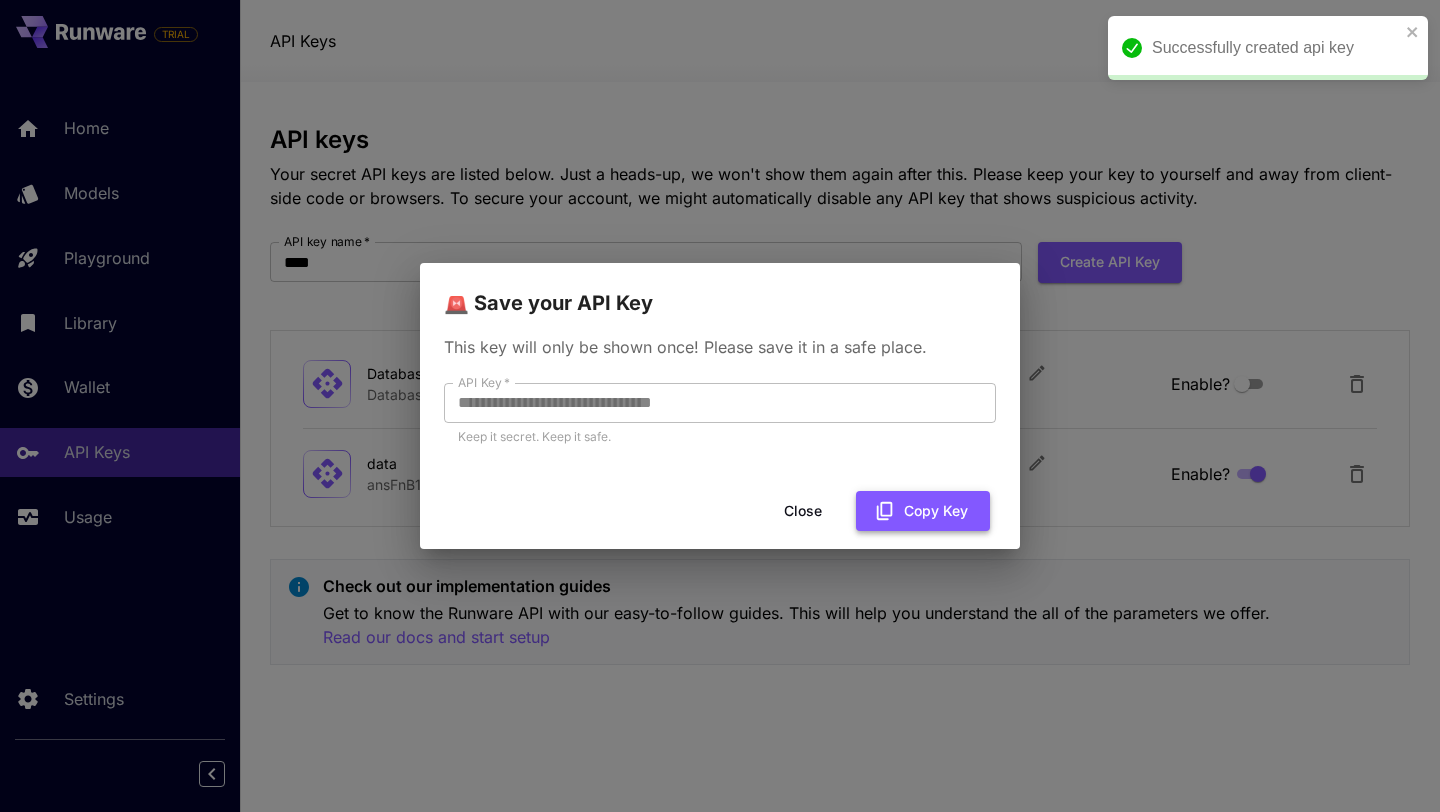 click on "Copy Key" at bounding box center (923, 511) 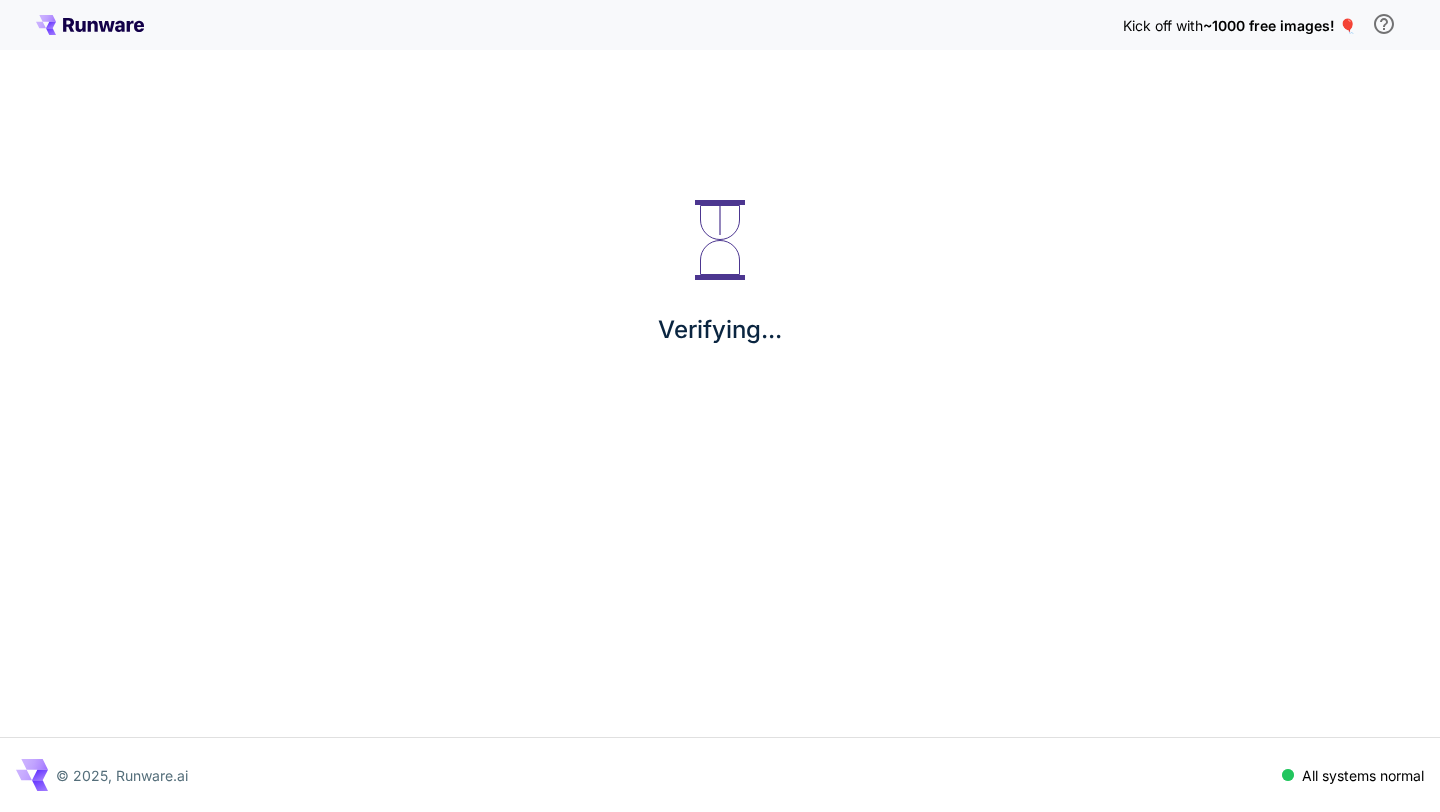 scroll, scrollTop: 0, scrollLeft: 0, axis: both 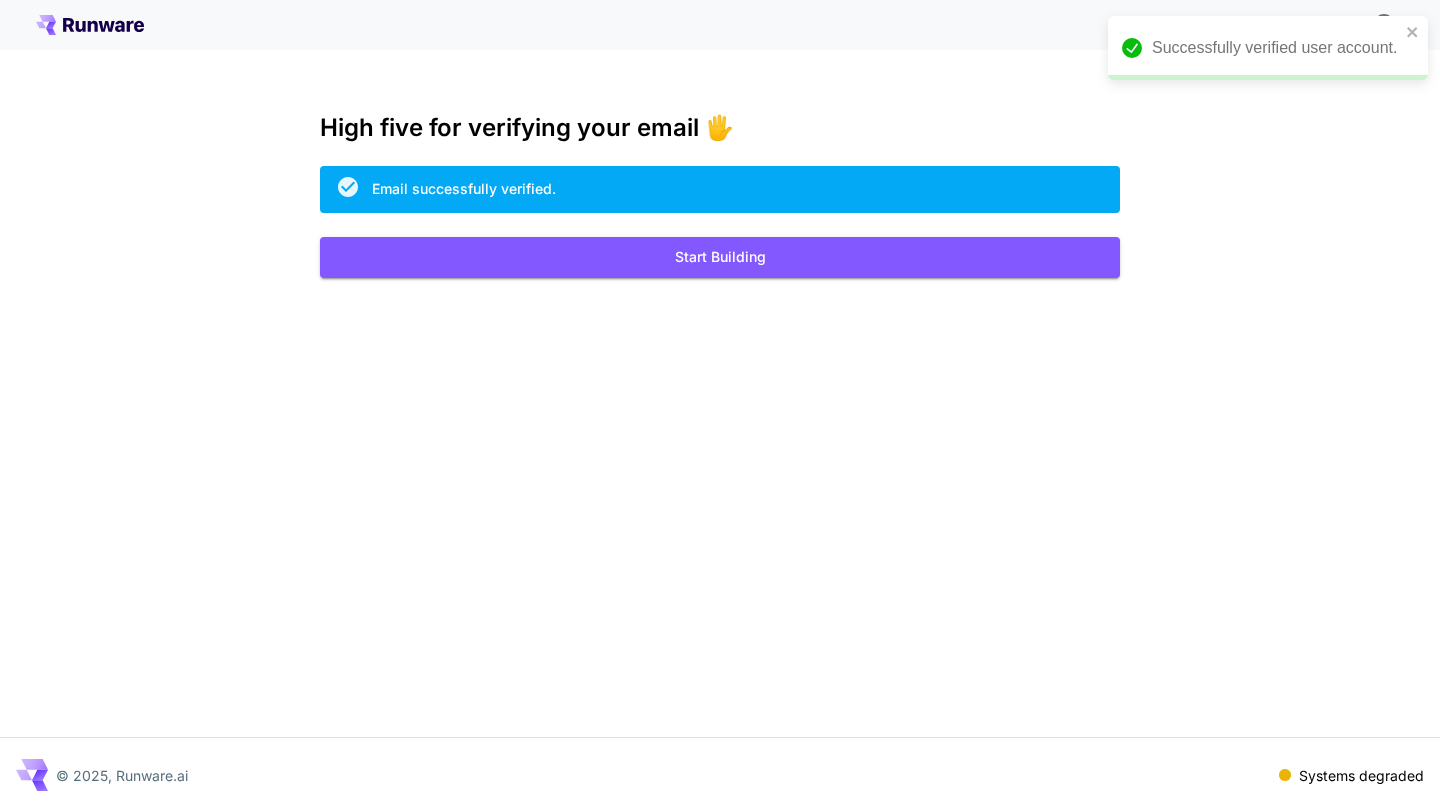 click on "Start Building" at bounding box center [720, 257] 